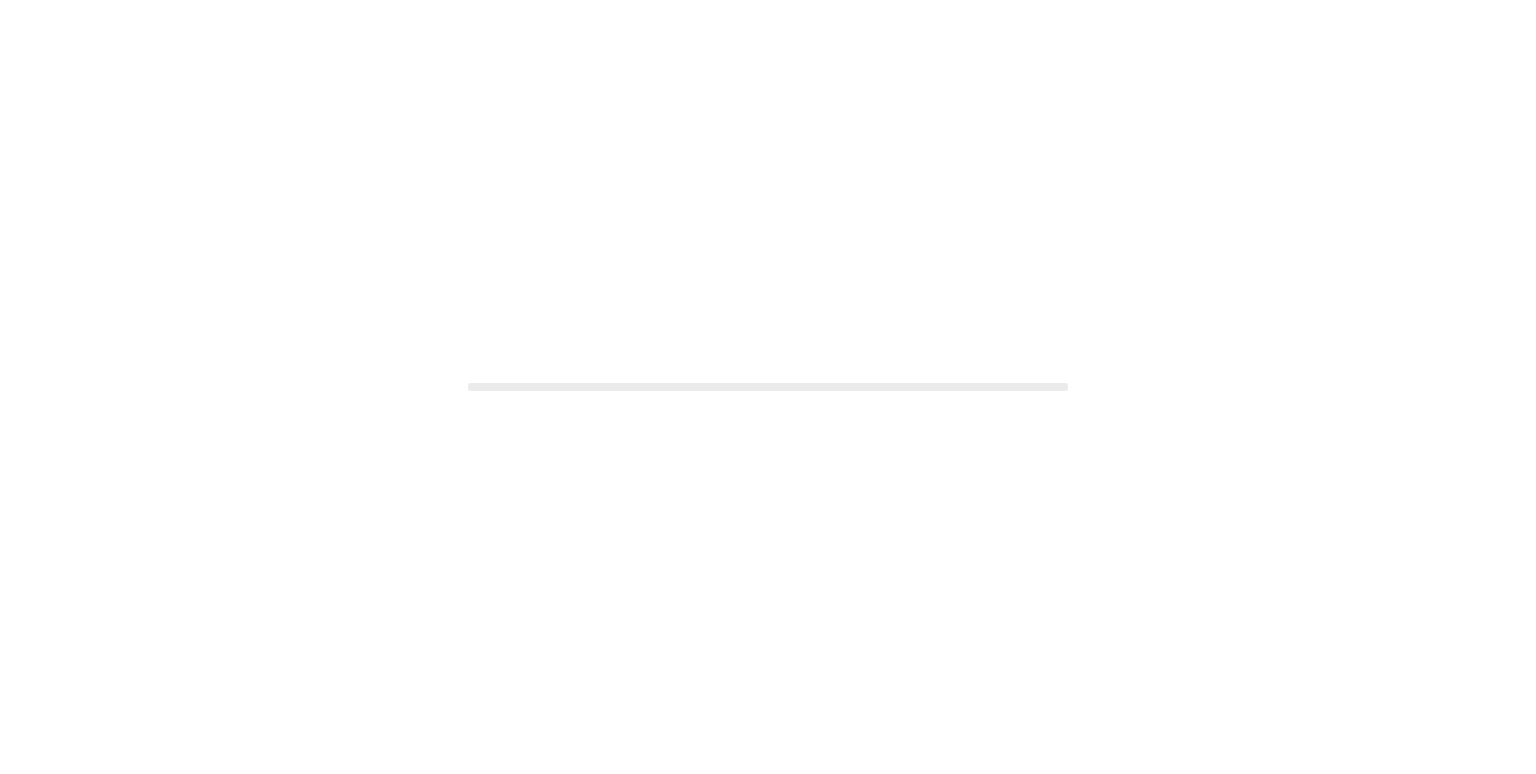 scroll, scrollTop: 0, scrollLeft: 0, axis: both 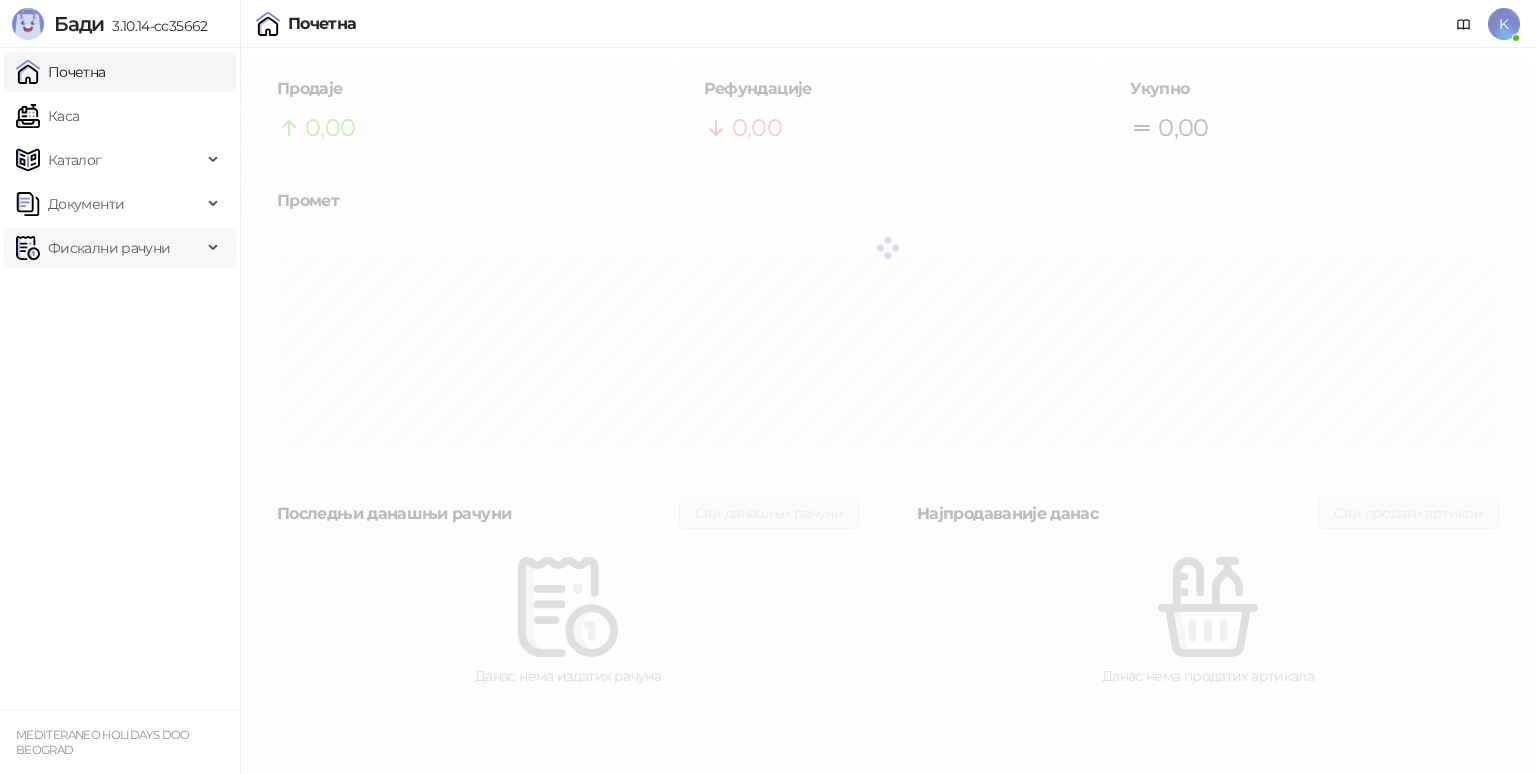 click on "Фискални рачуни" at bounding box center [109, 248] 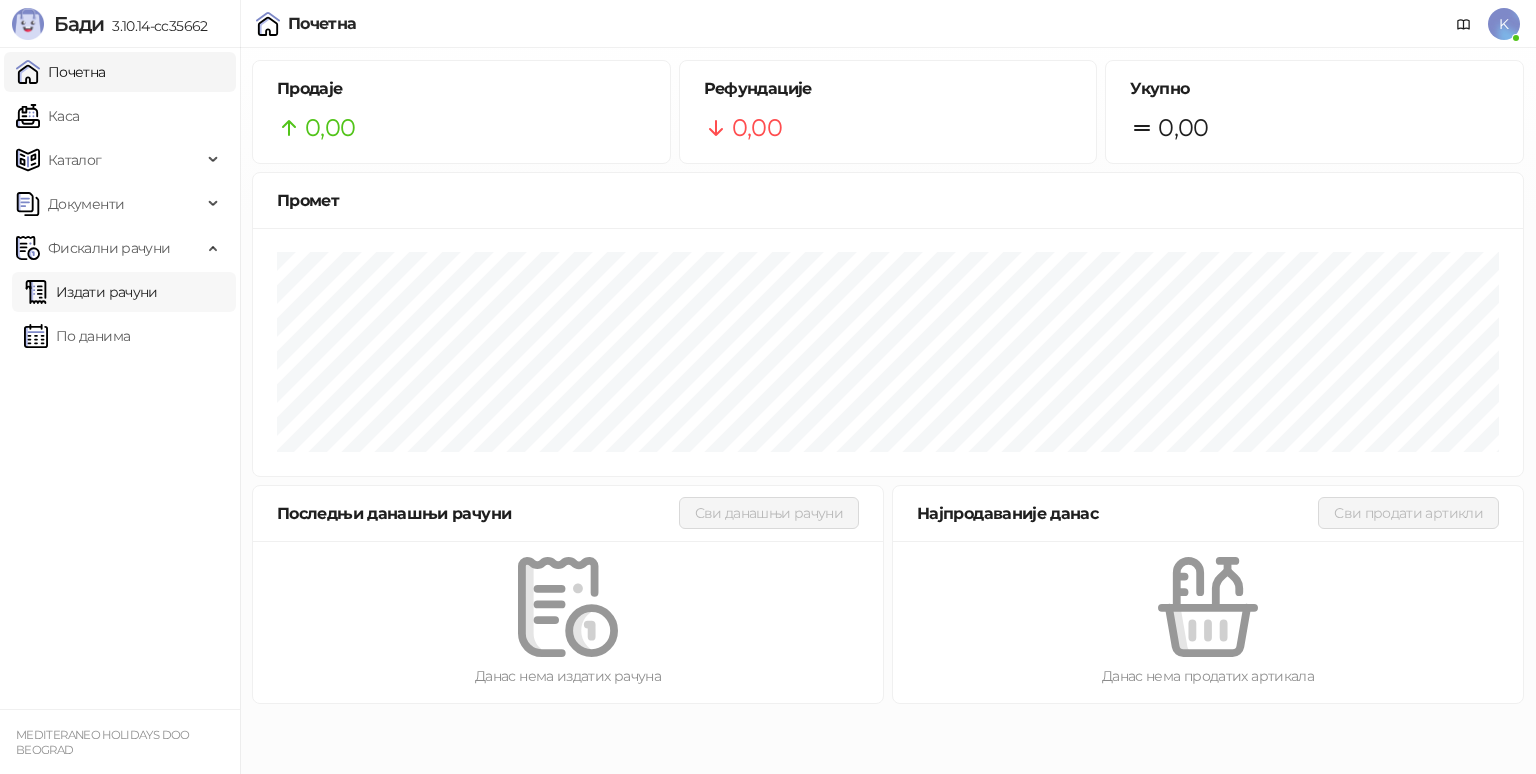 click on "Издати рачуни" at bounding box center (91, 292) 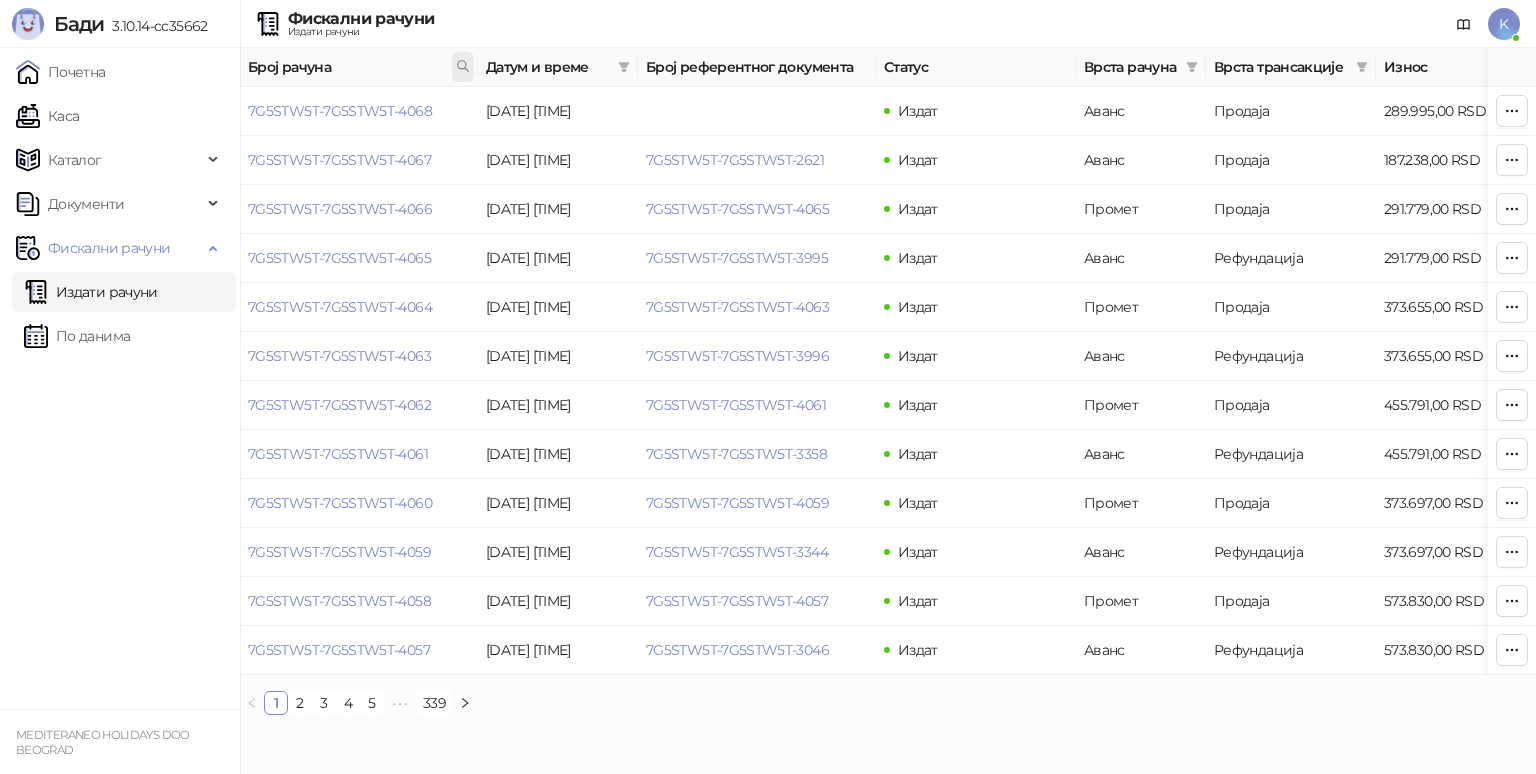 click at bounding box center (463, 67) 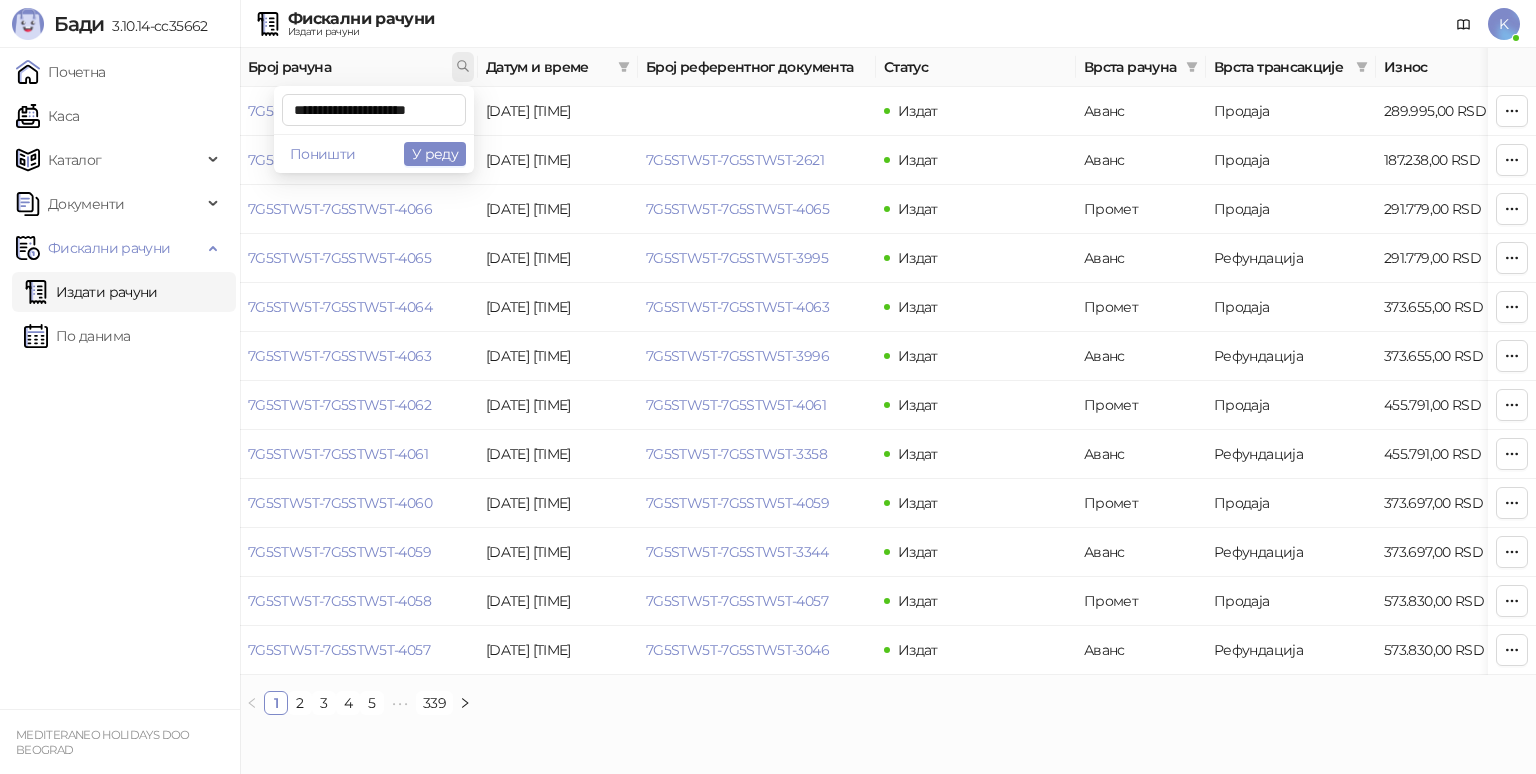 scroll, scrollTop: 0, scrollLeft: 4, axis: horizontal 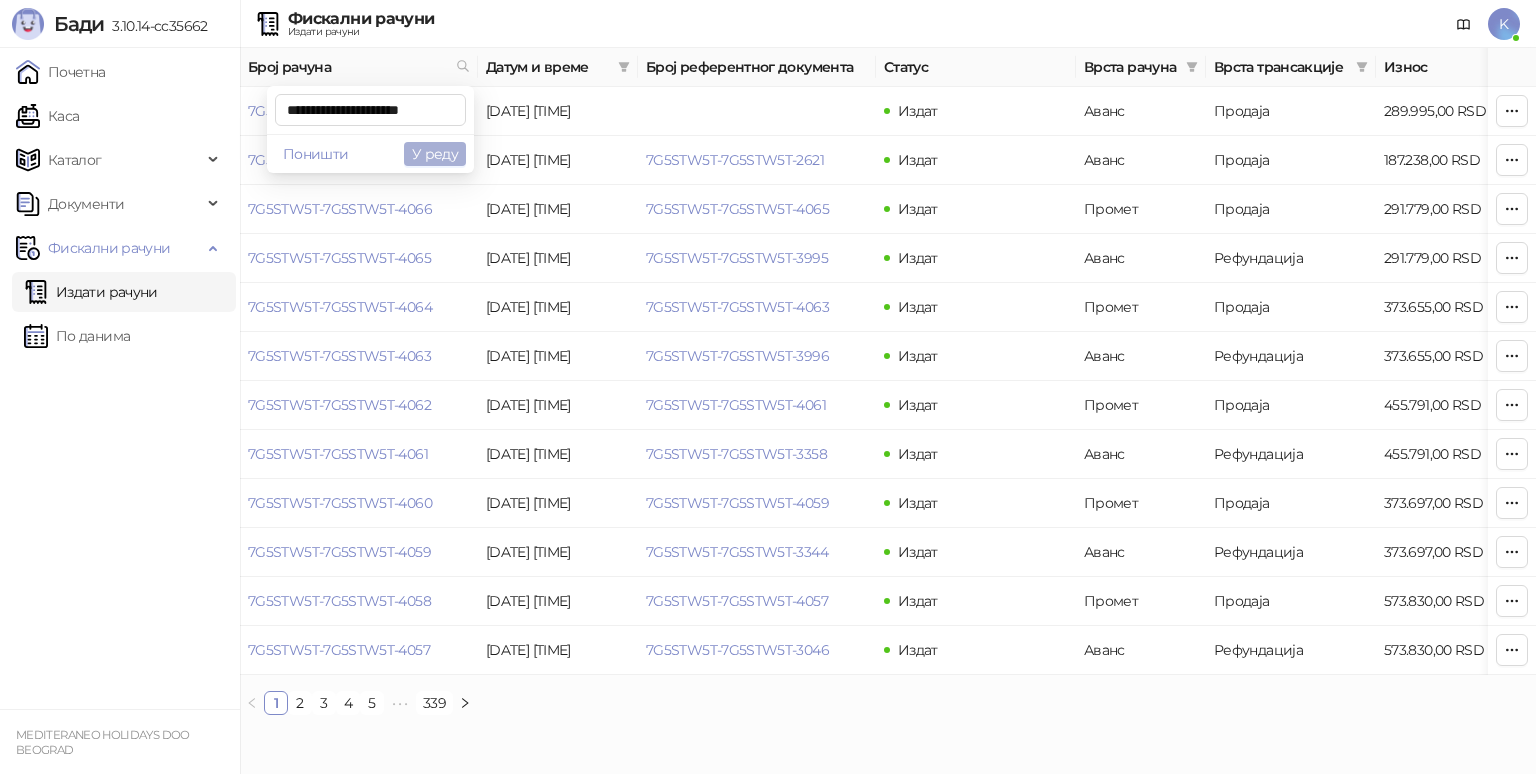type on "**********" 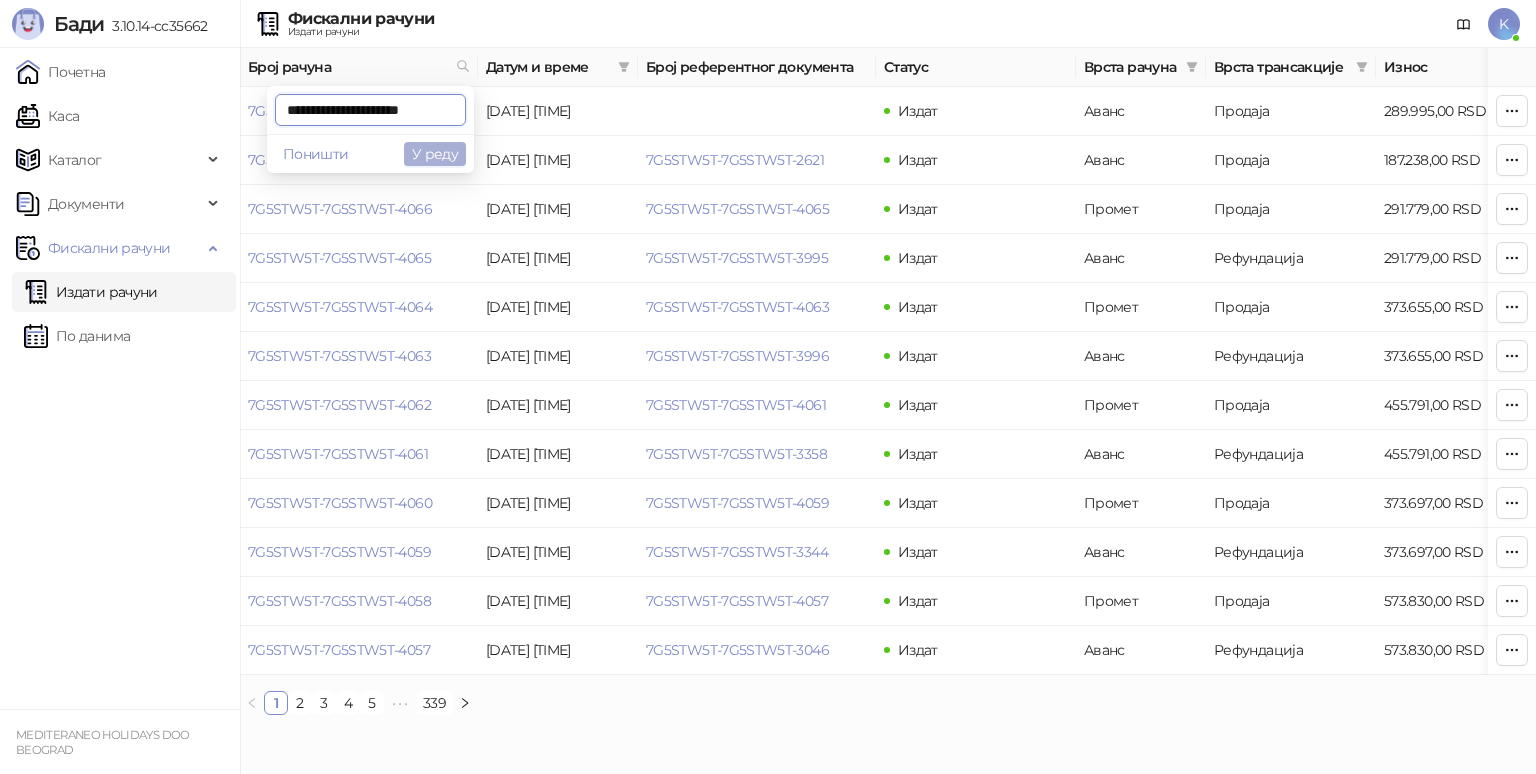 click on "У реду" at bounding box center [435, 154] 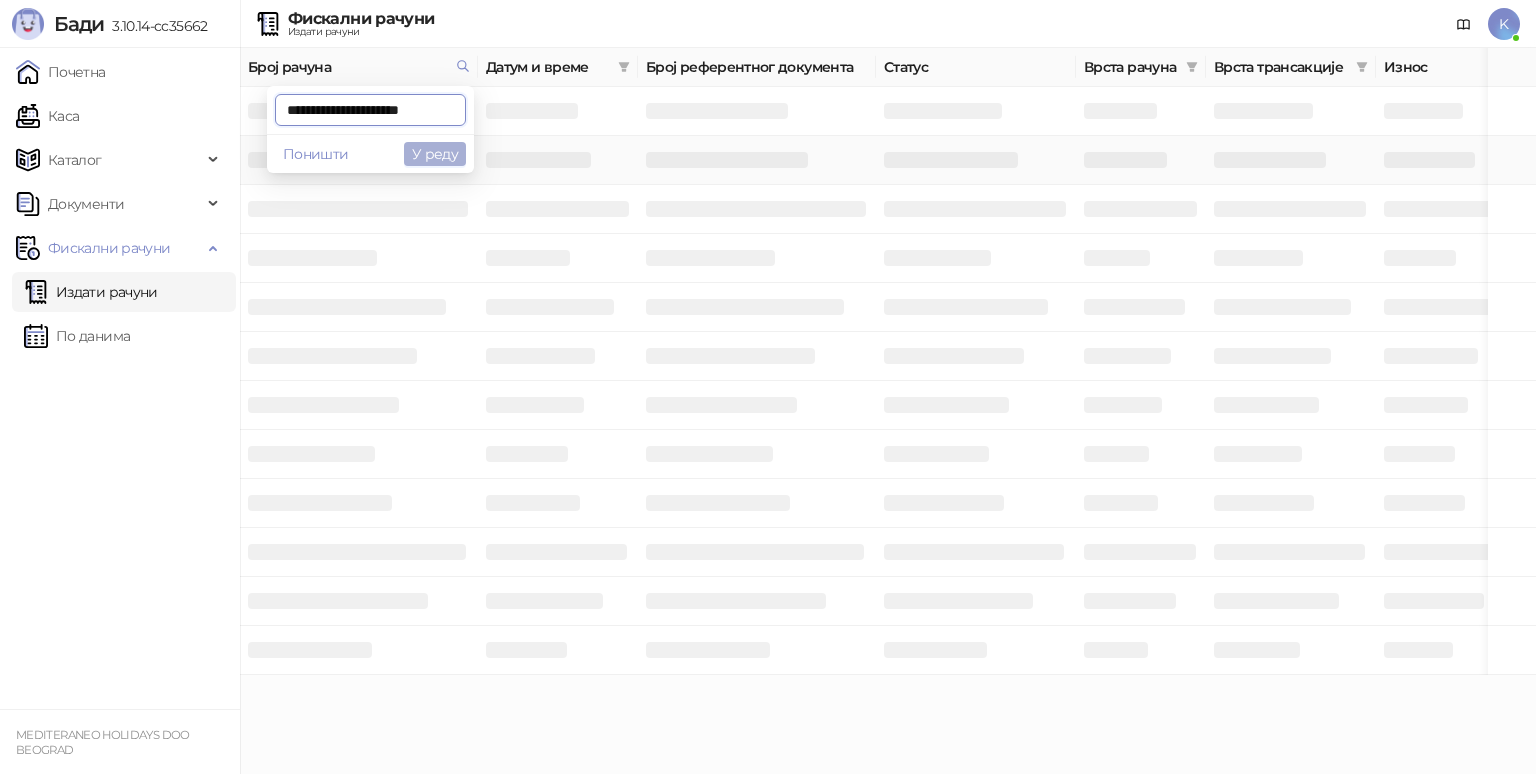 scroll, scrollTop: 0, scrollLeft: 4, axis: horizontal 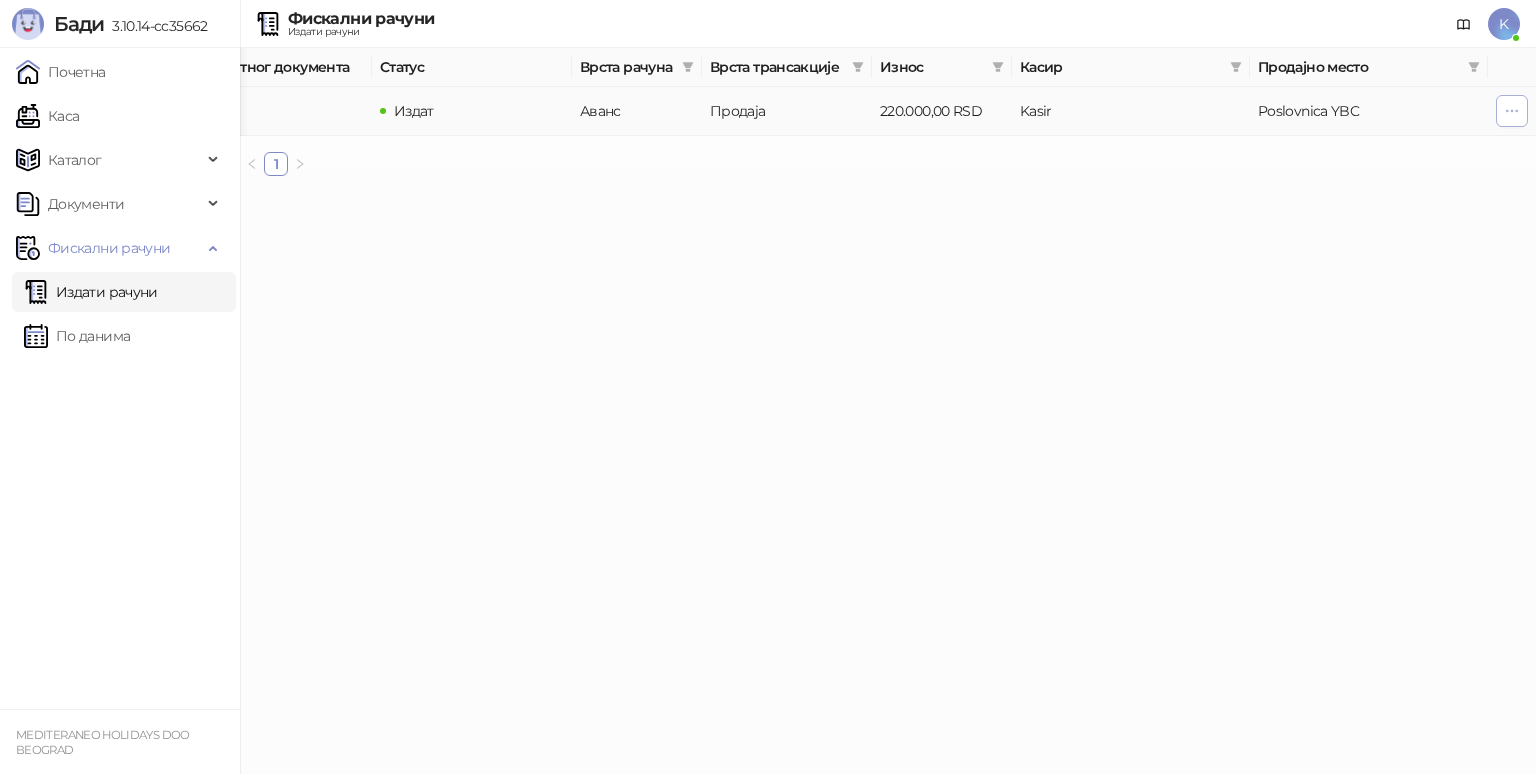 click at bounding box center (1512, 111) 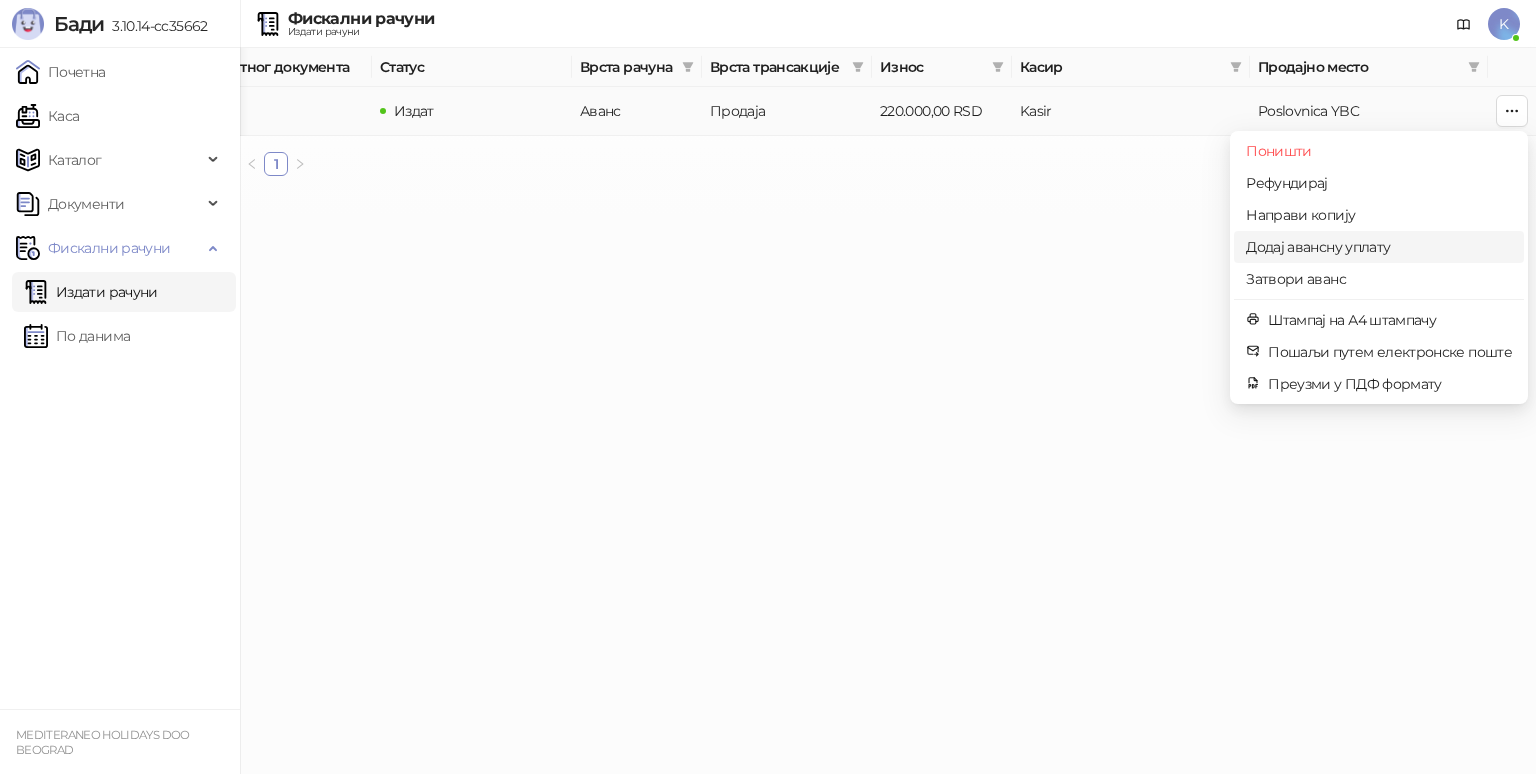 click on "Додај авансну уплату" at bounding box center [1379, 247] 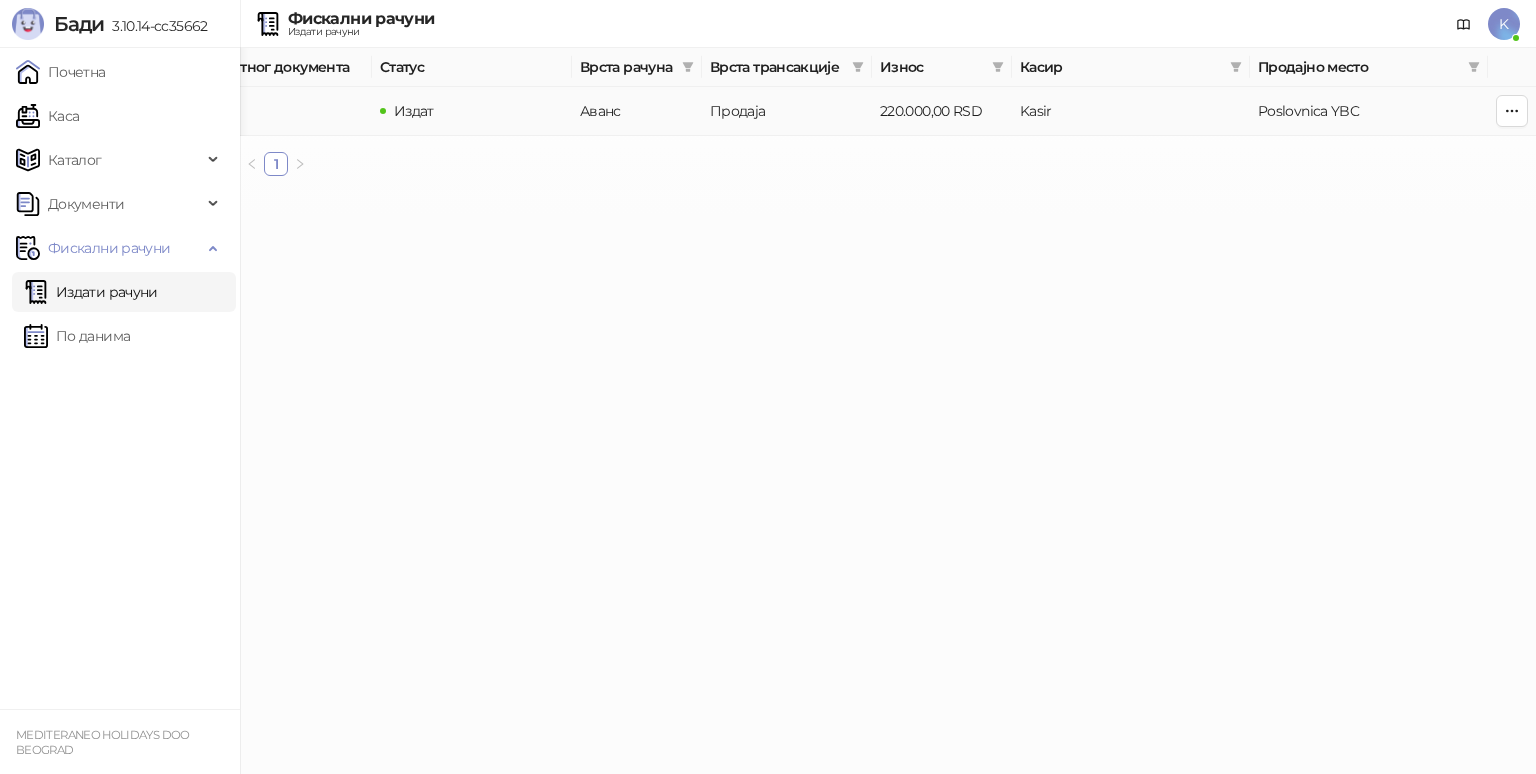 type on "**********" 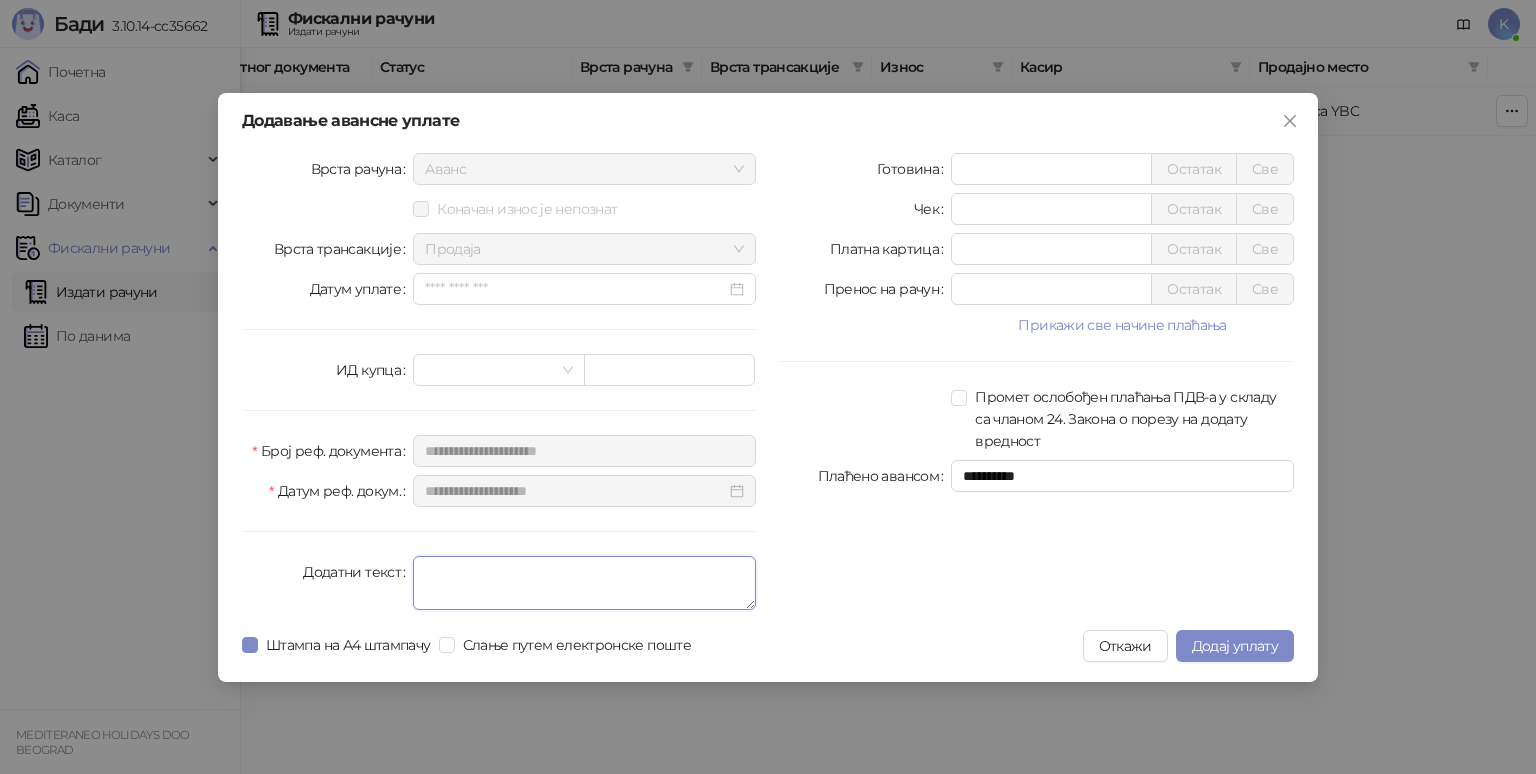 click on "Додатни текст" at bounding box center [584, 583] 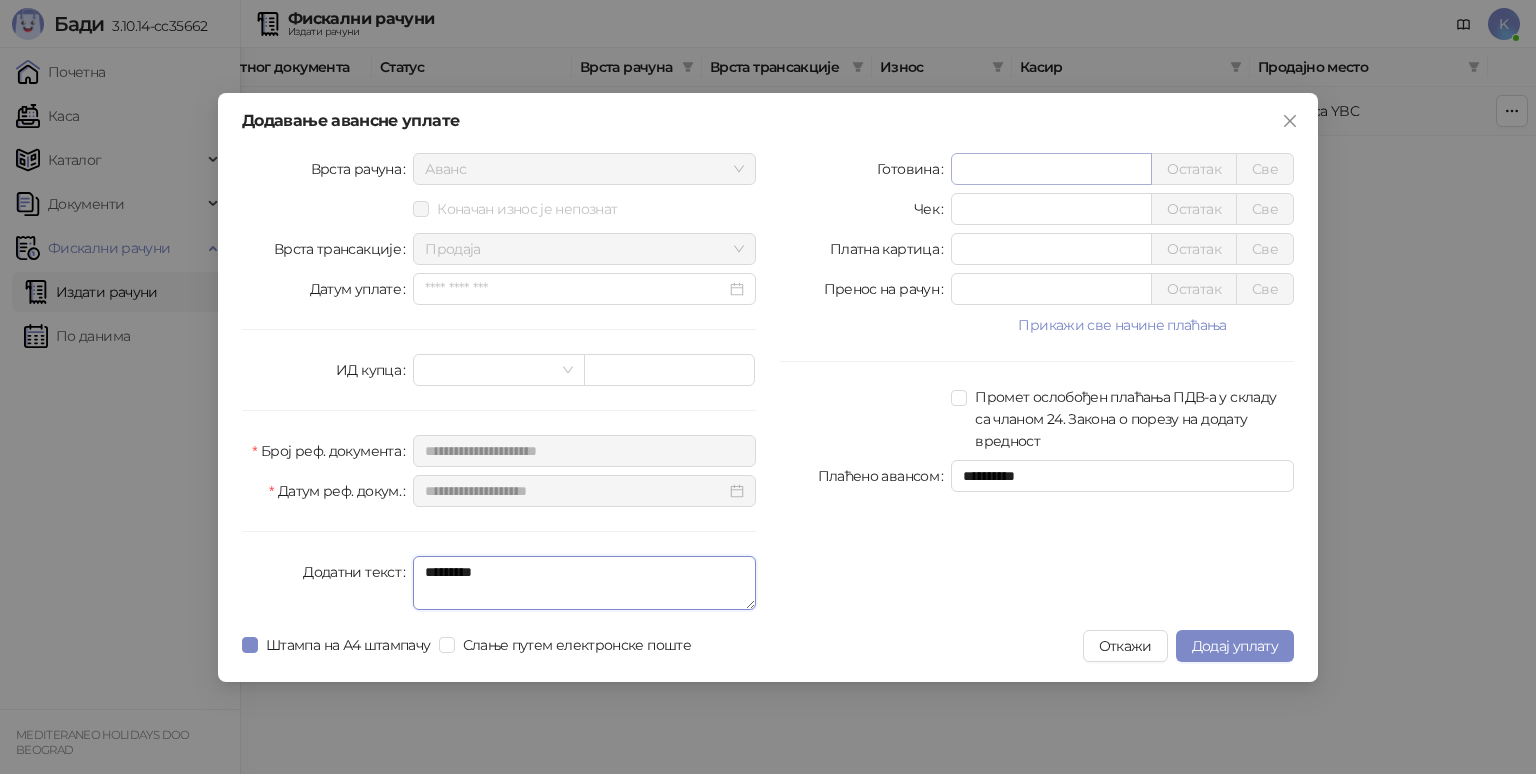type on "*********" 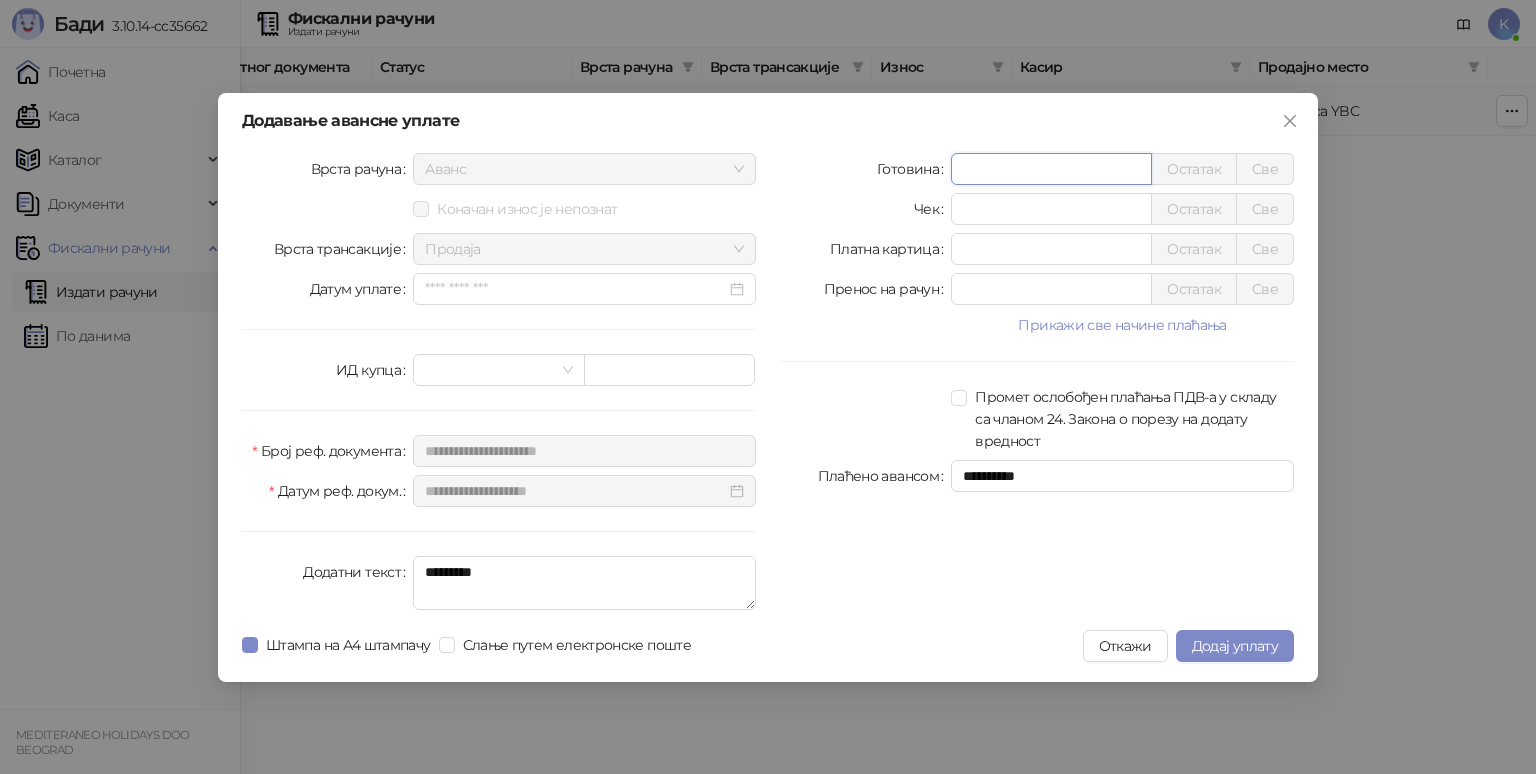 click on "*" at bounding box center (1051, 169) 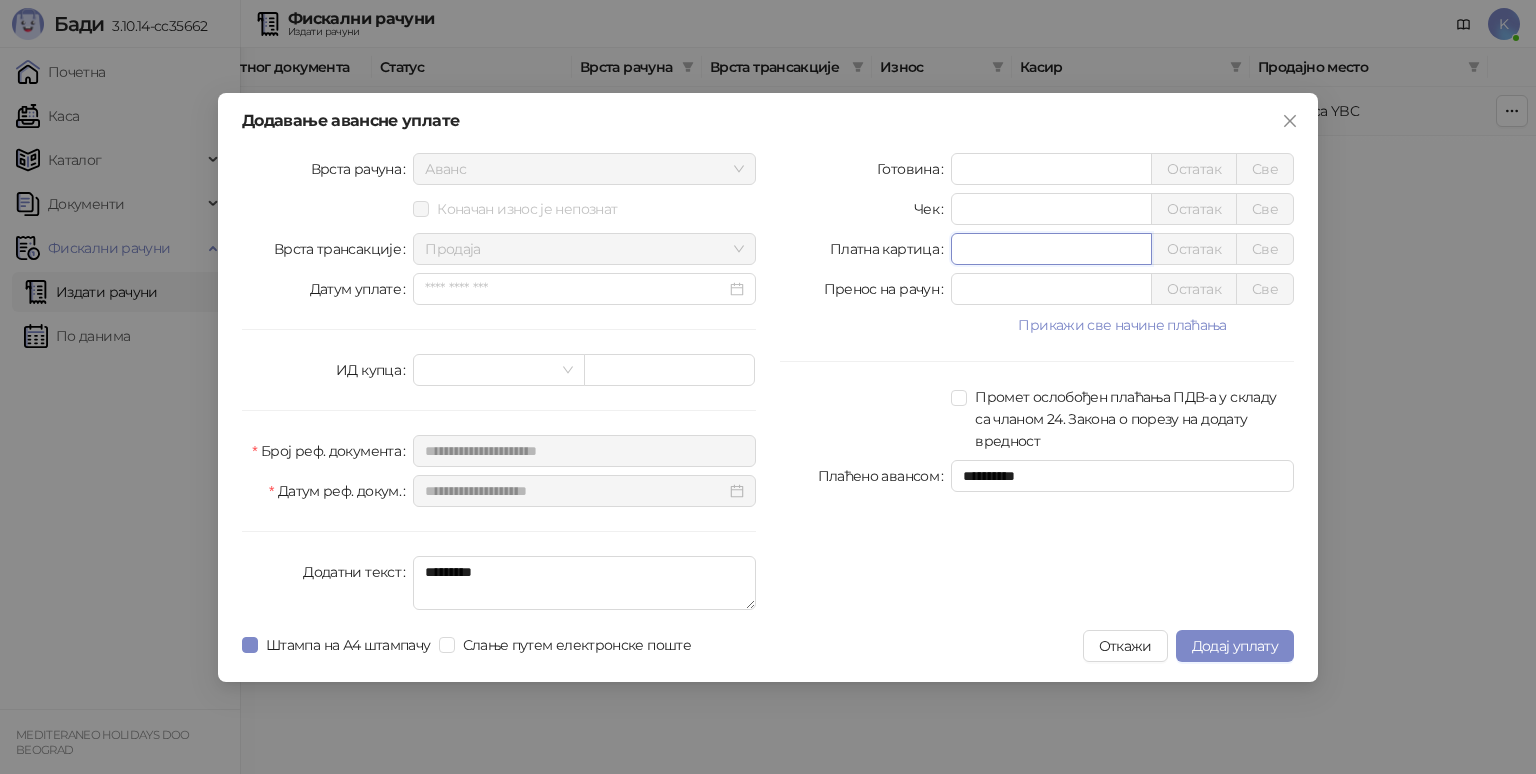 click on "*" at bounding box center (1051, 249) 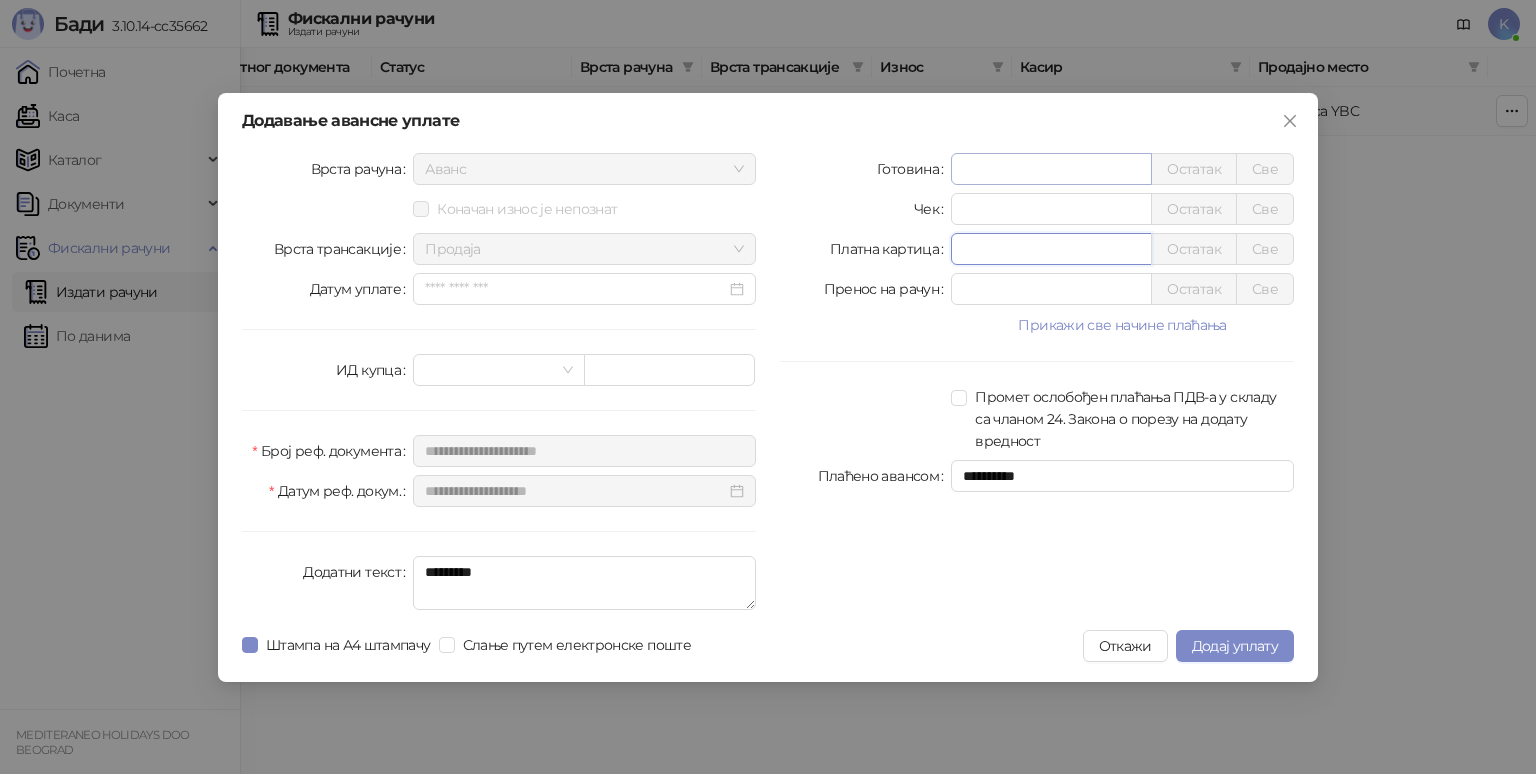 type on "******" 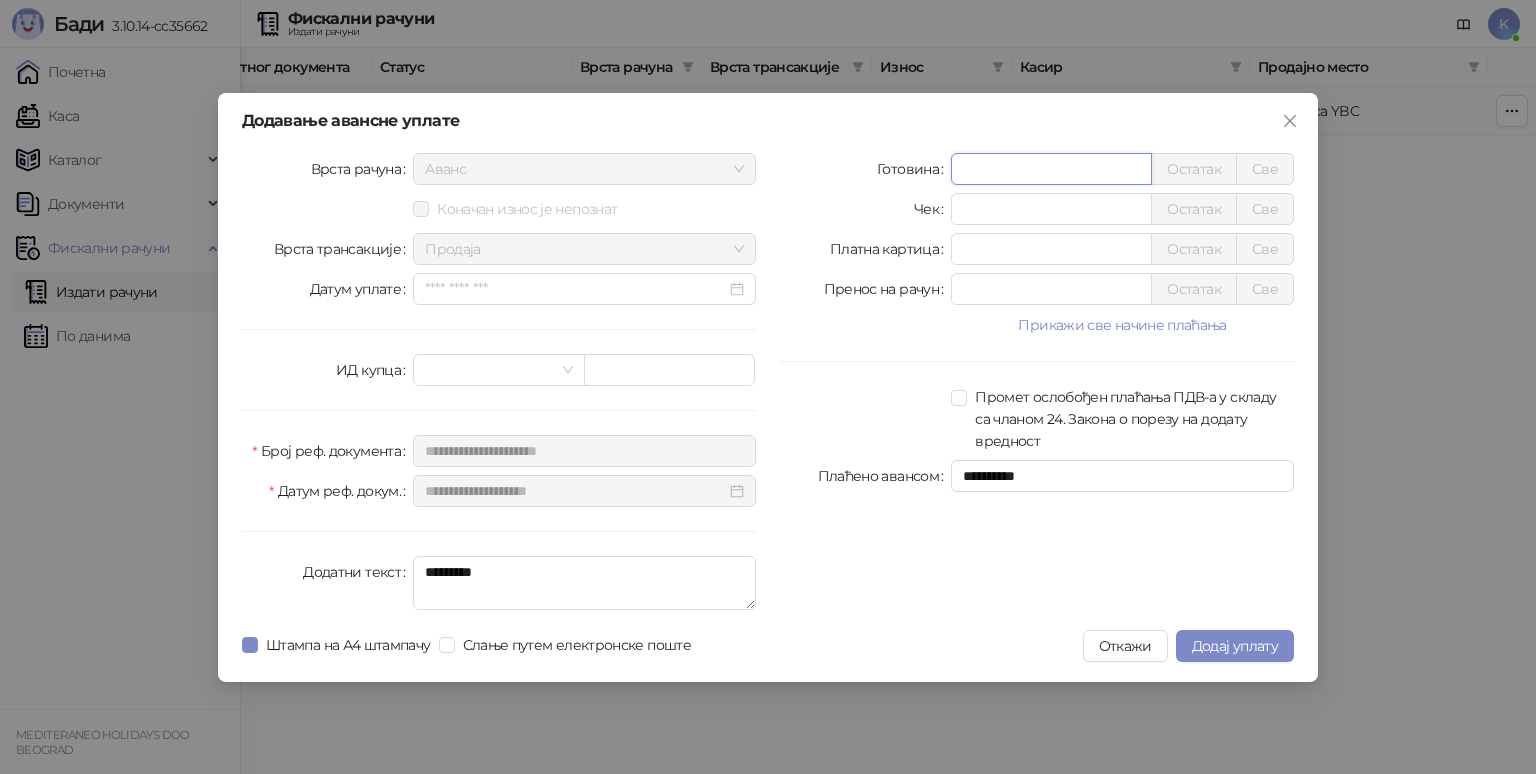 click on "*" at bounding box center (1051, 169) 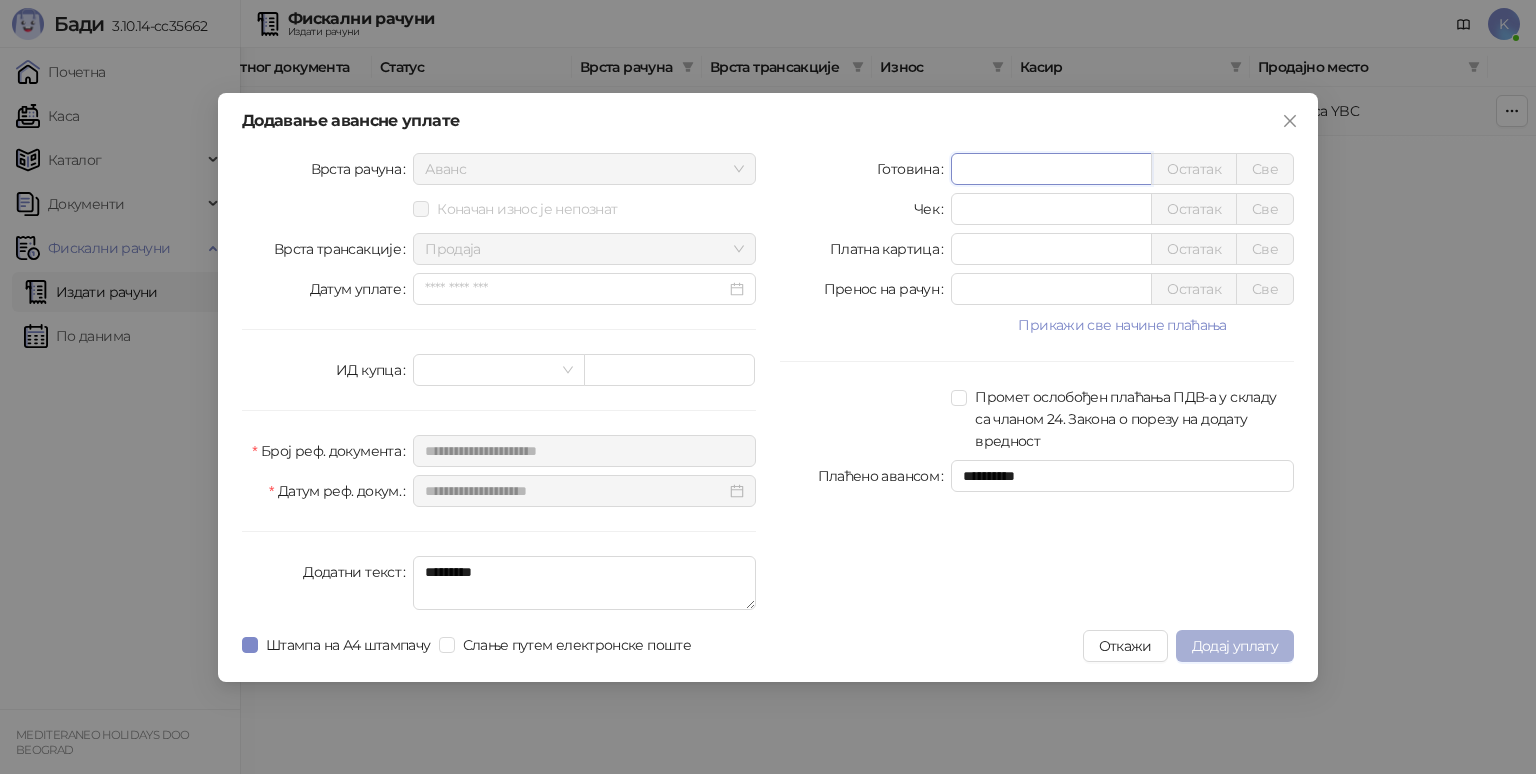 type on "******" 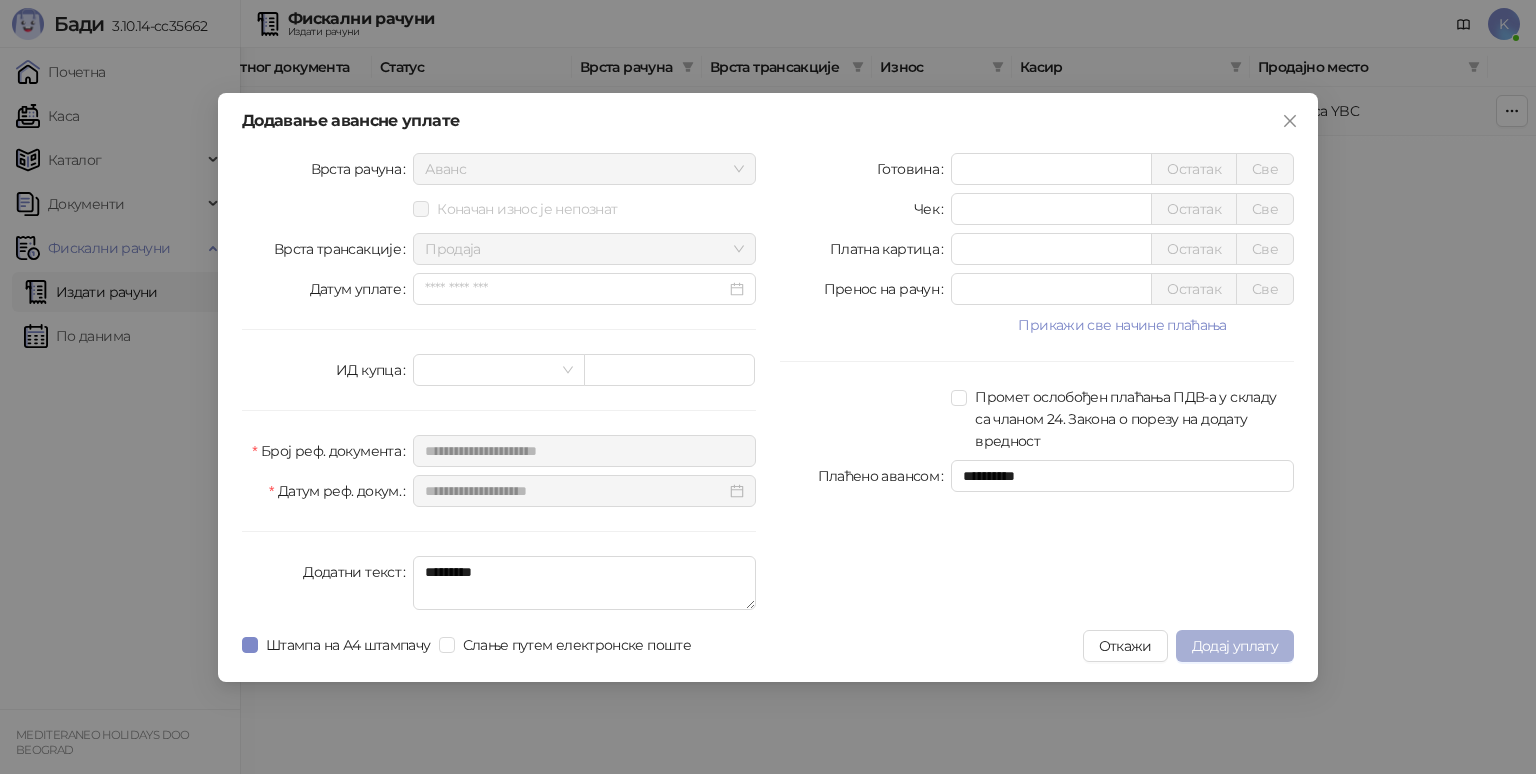 click on "Додај уплату" at bounding box center (1235, 646) 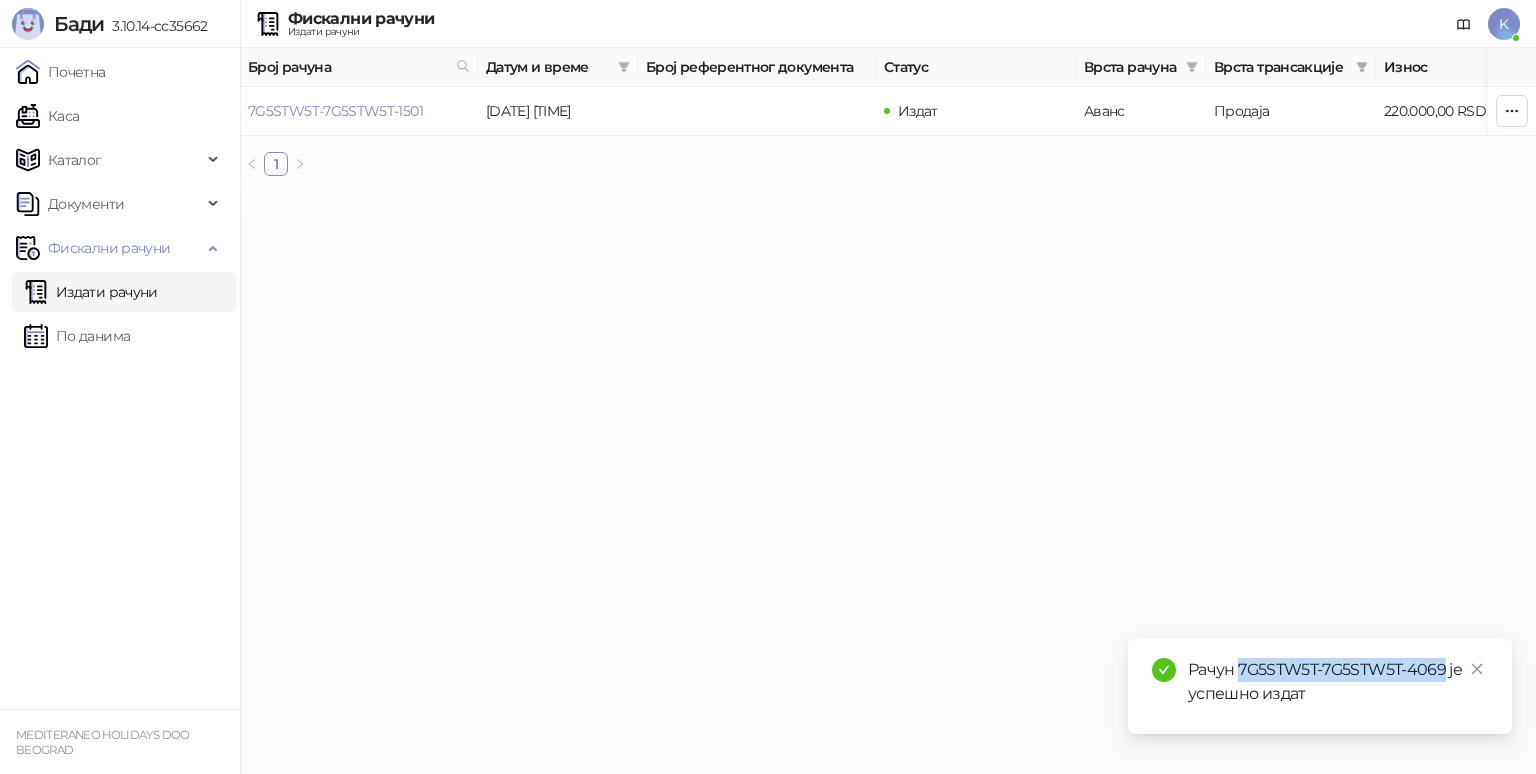 drag, startPoint x: 1238, startPoint y: 668, endPoint x: 1444, endPoint y: 668, distance: 206 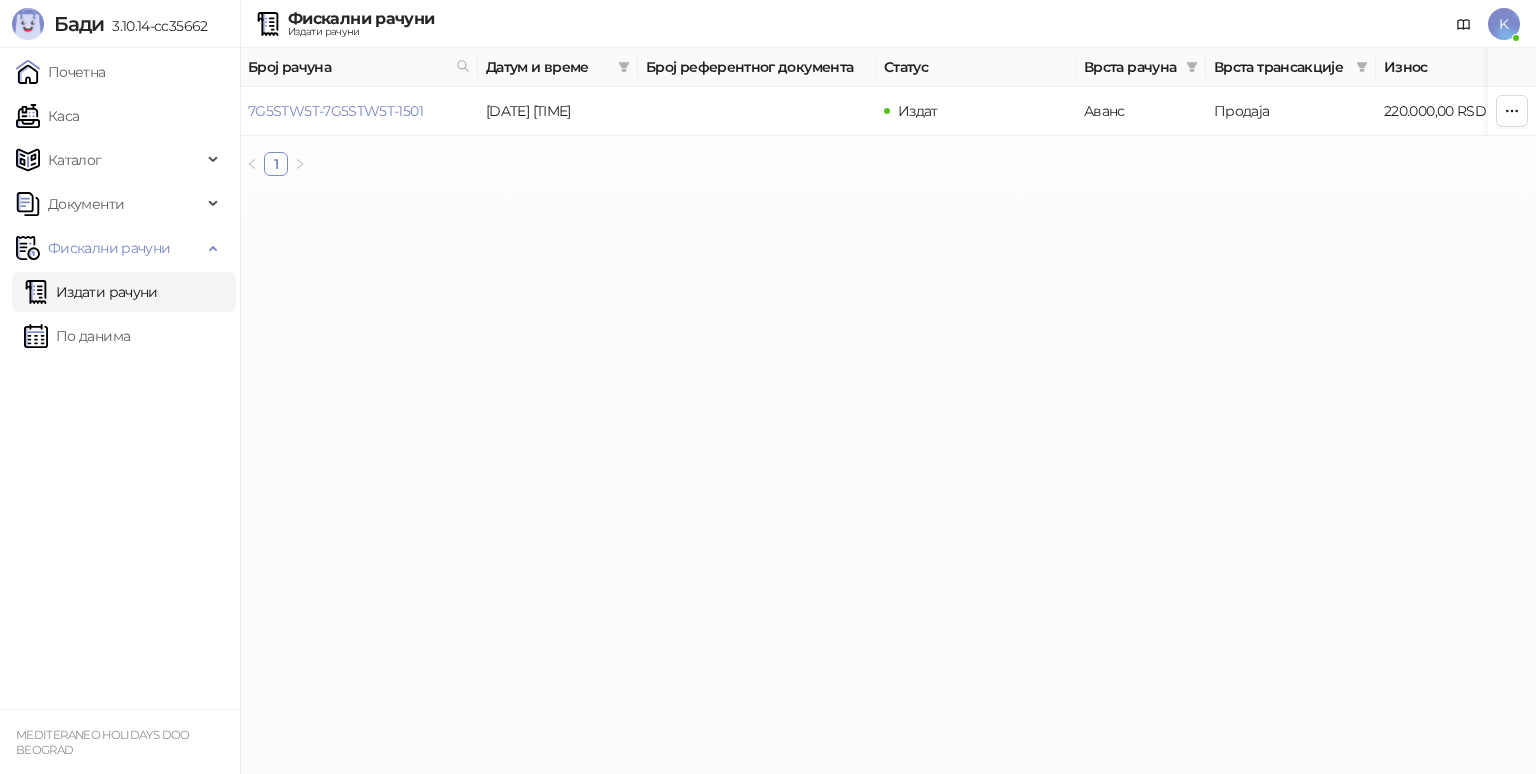 click on "Издати рачуни" at bounding box center [91, 292] 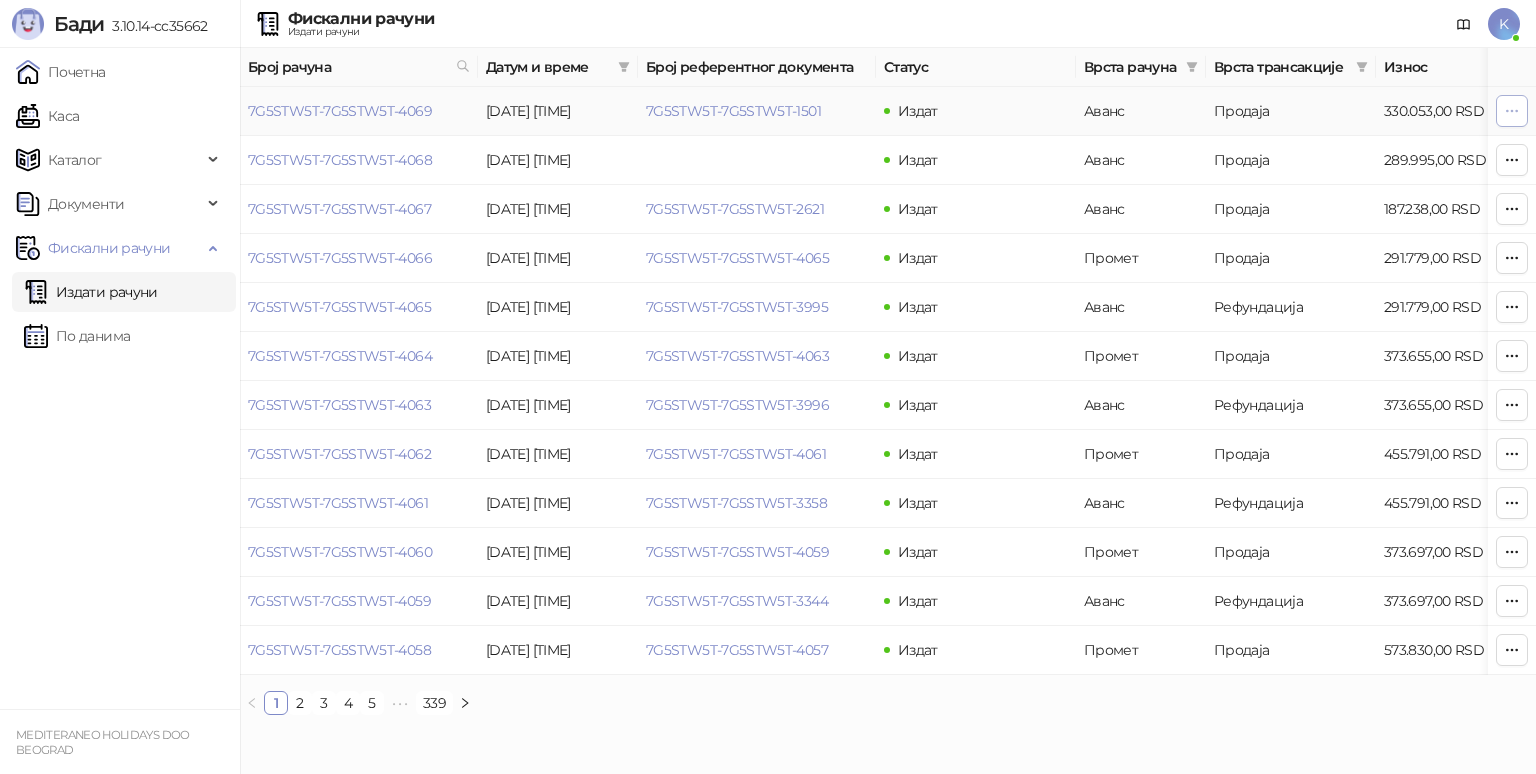 click at bounding box center (1512, 111) 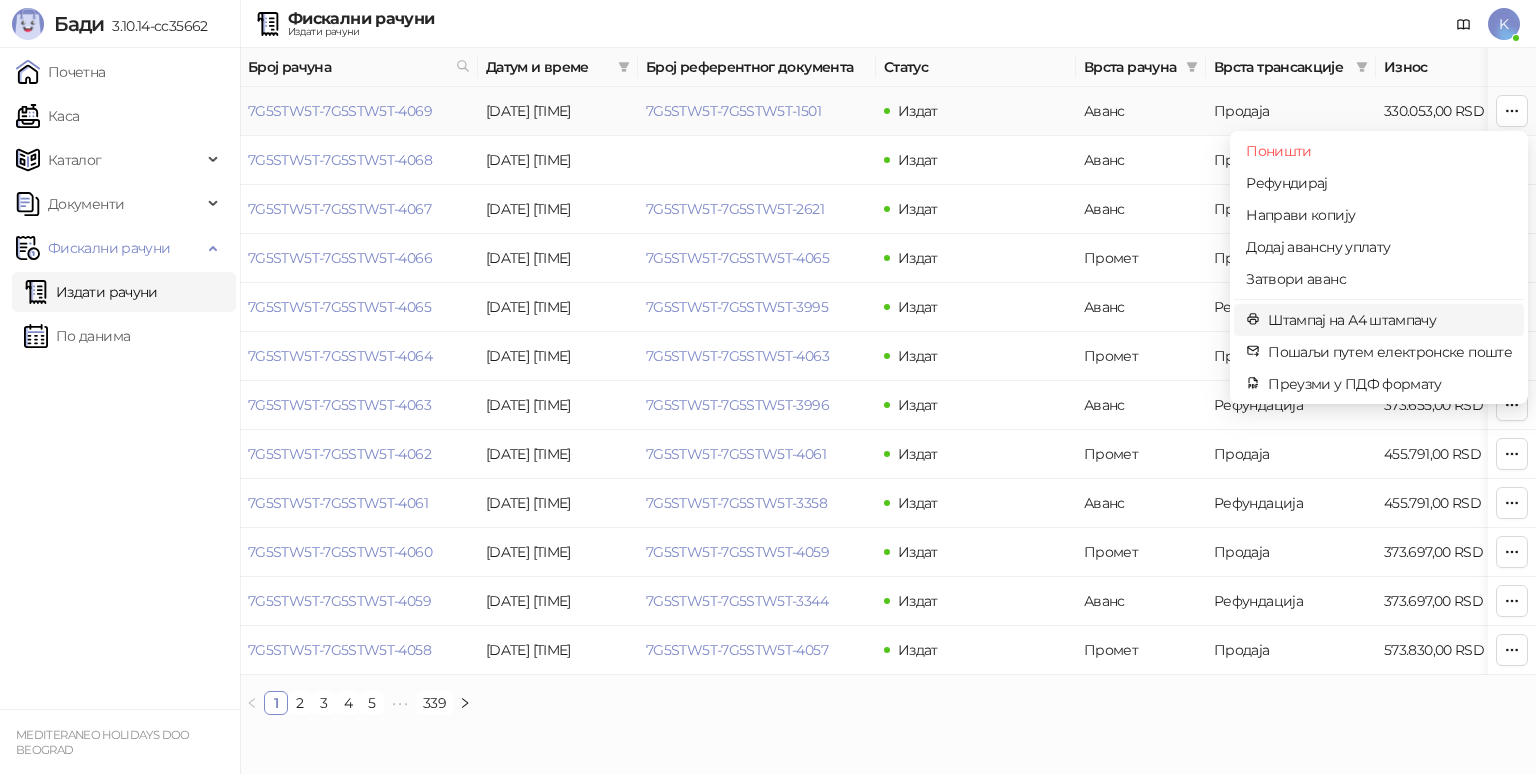 click on "Штампај на А4 штампачу" at bounding box center (1390, 320) 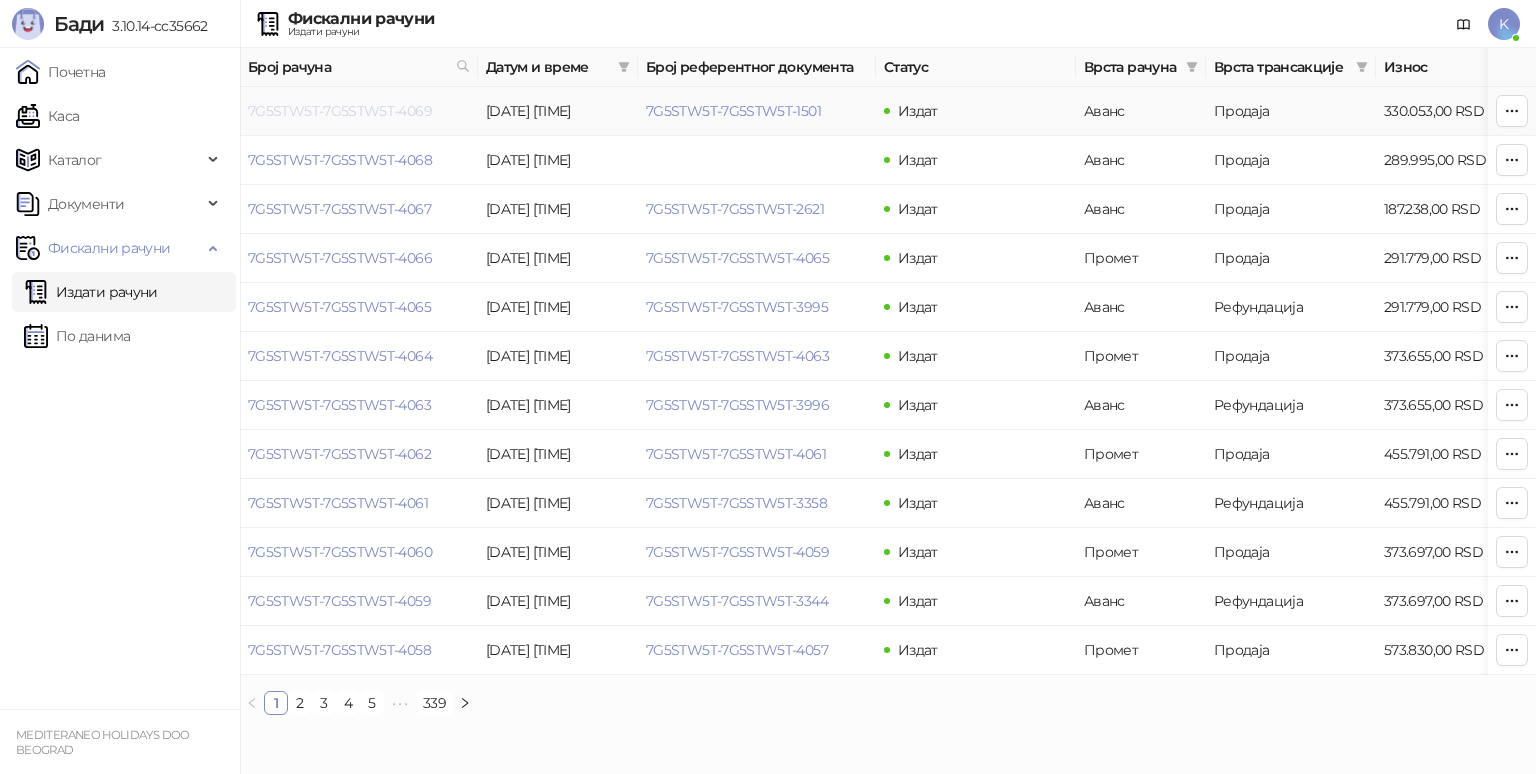 click on "7G5STW5T-7G5STW5T-4069" at bounding box center (340, 111) 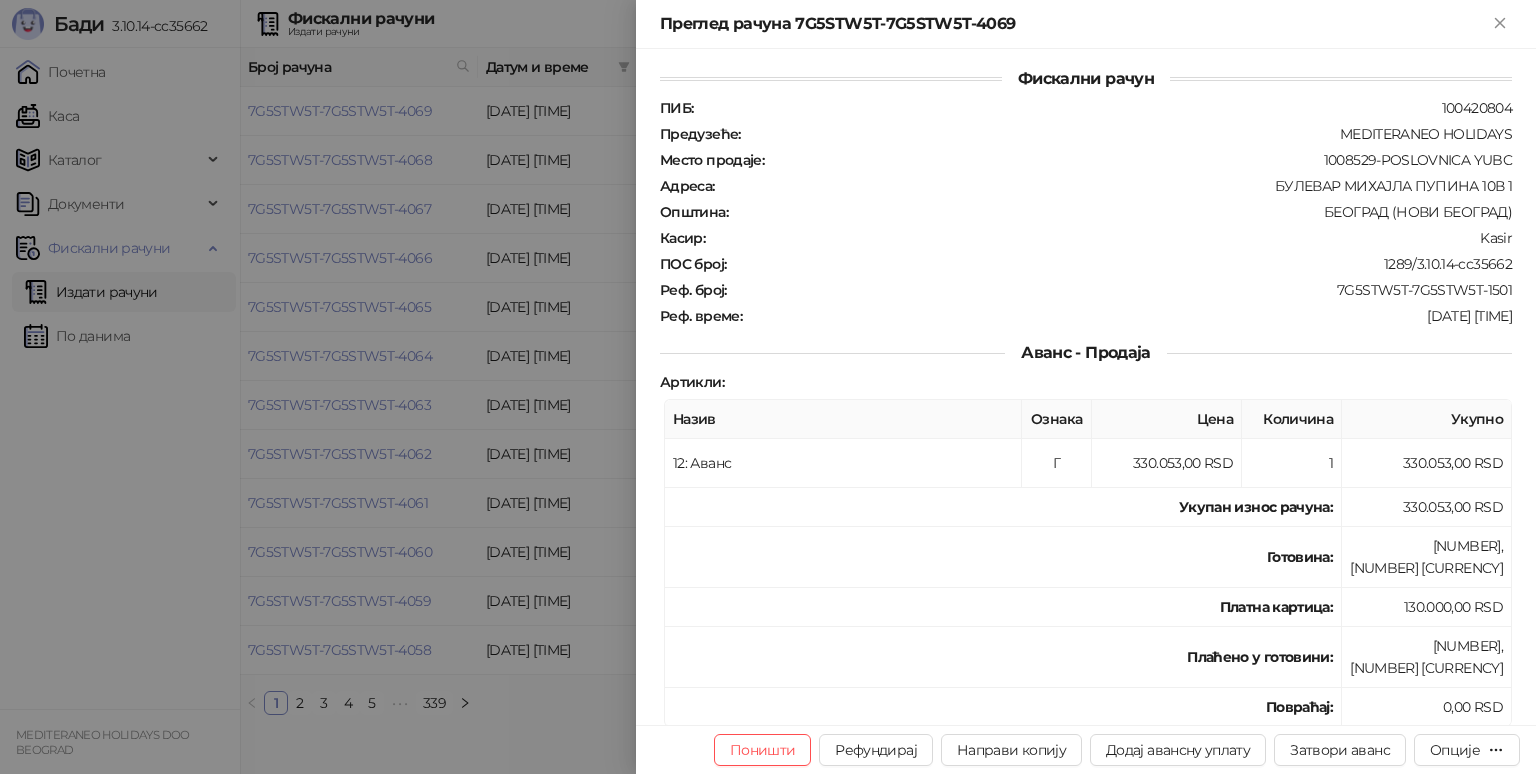 scroll, scrollTop: 0, scrollLeft: 0, axis: both 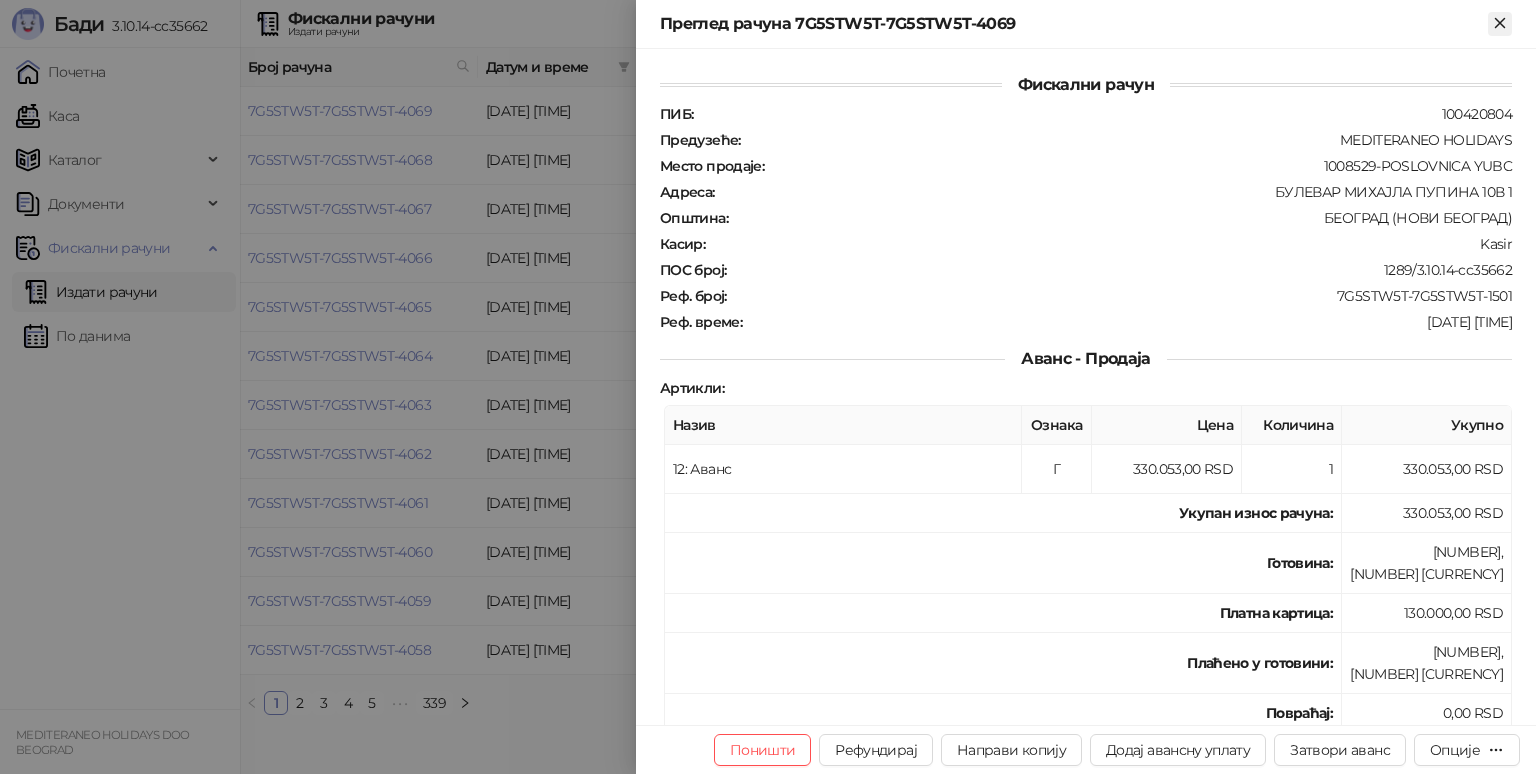 click 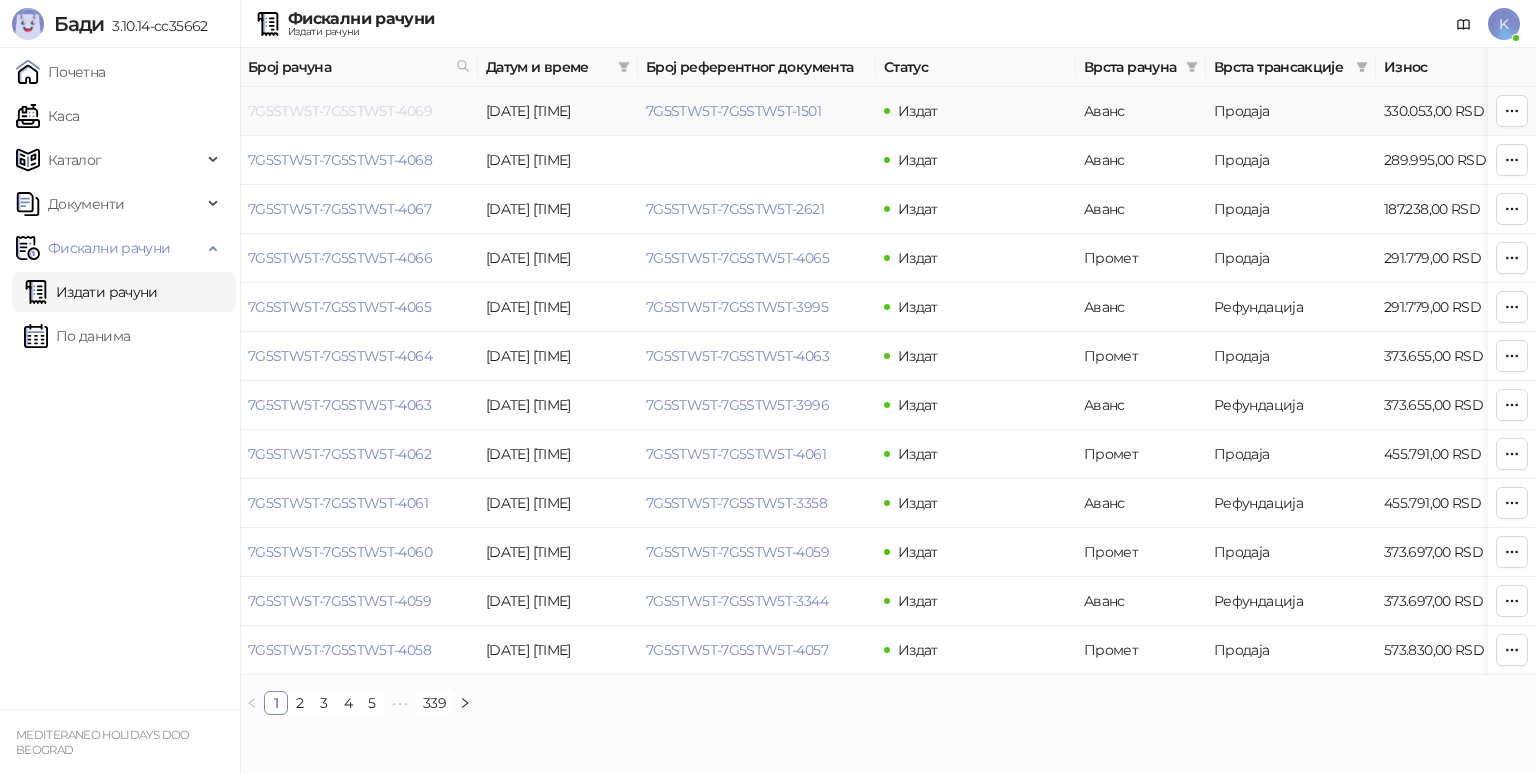 click on "7G5STW5T-7G5STW5T-4069" at bounding box center (340, 111) 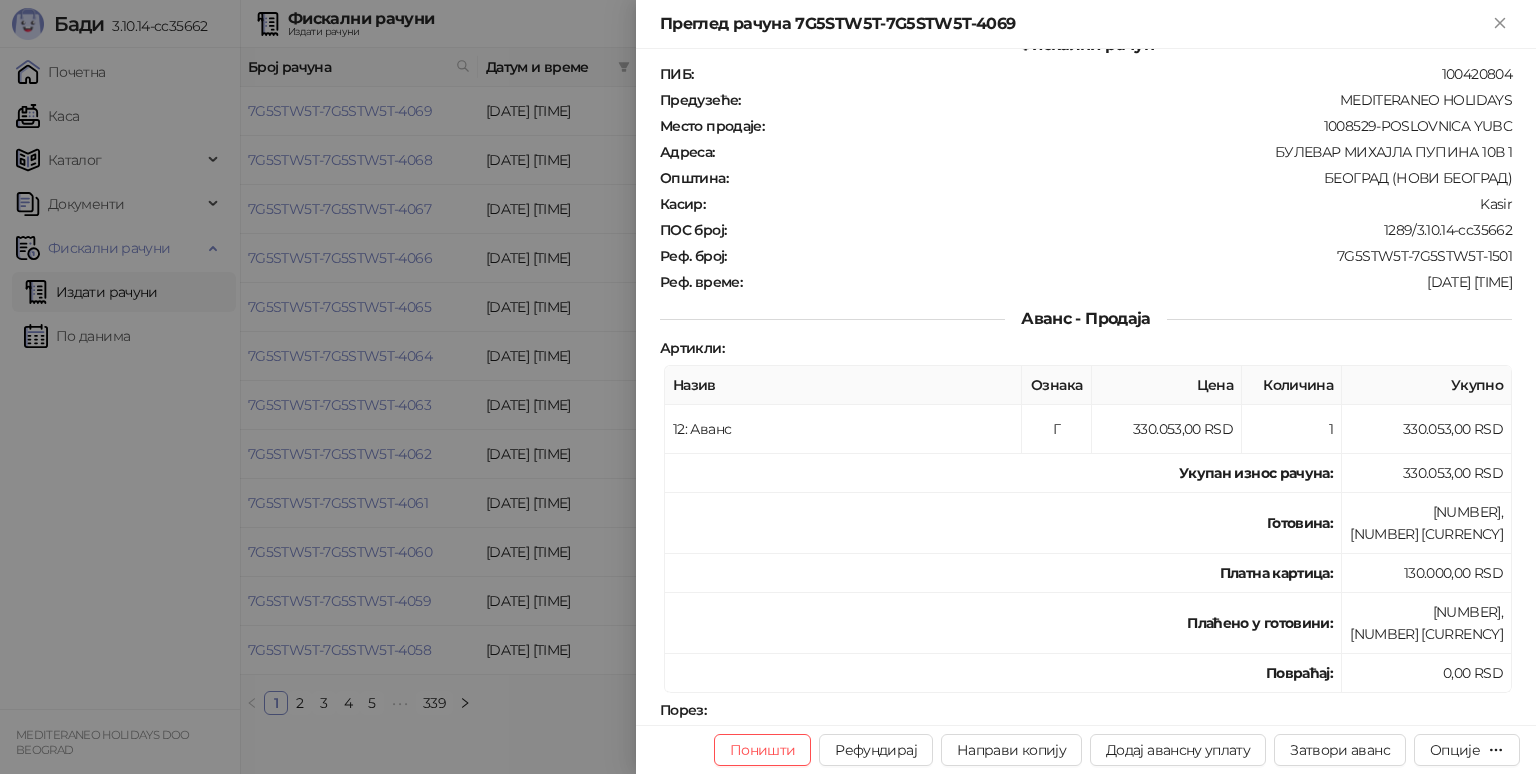 scroll, scrollTop: 540, scrollLeft: 0, axis: vertical 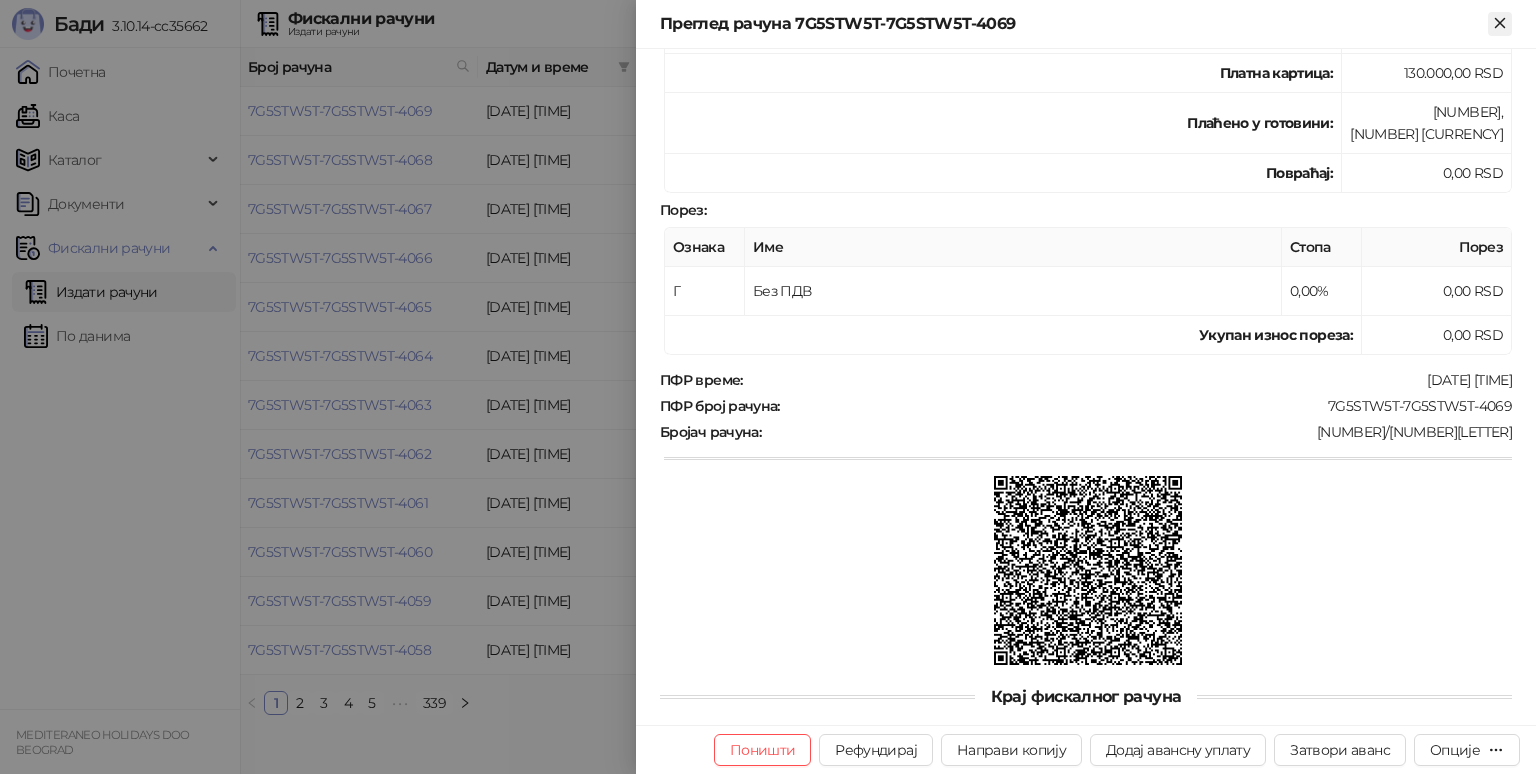 click 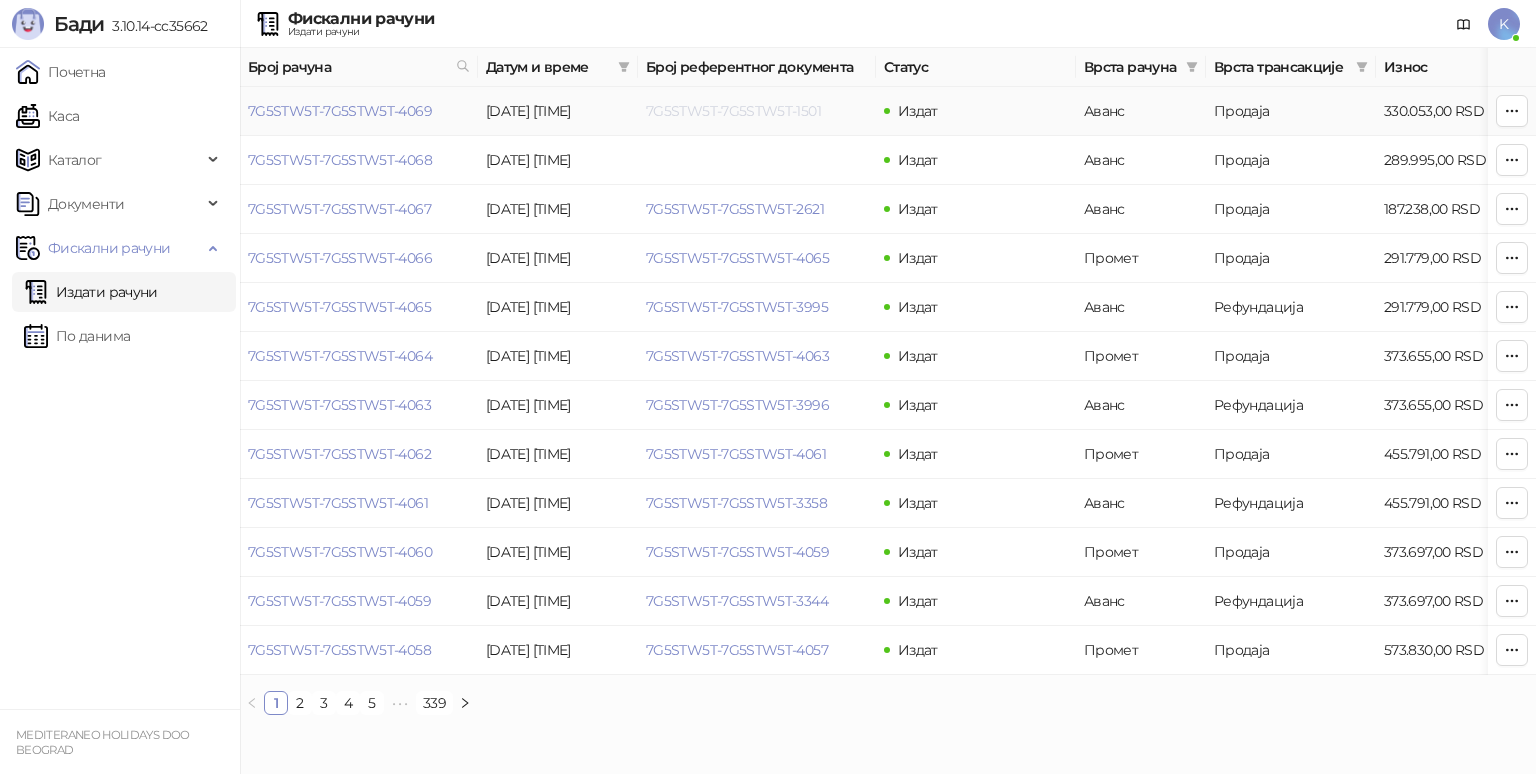 click on "7G5STW5T-7G5STW5T-1501" at bounding box center (733, 111) 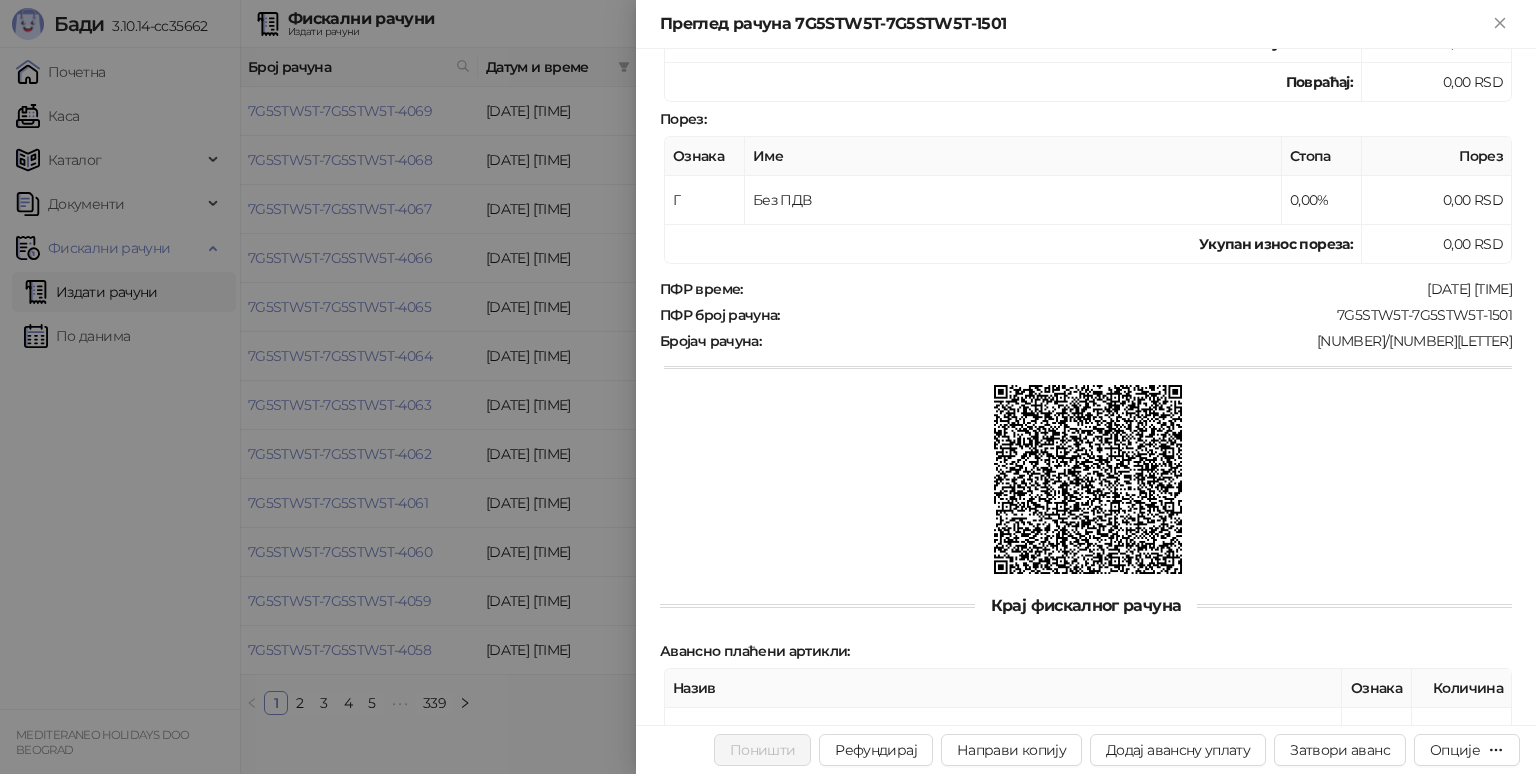 scroll, scrollTop: 591, scrollLeft: 0, axis: vertical 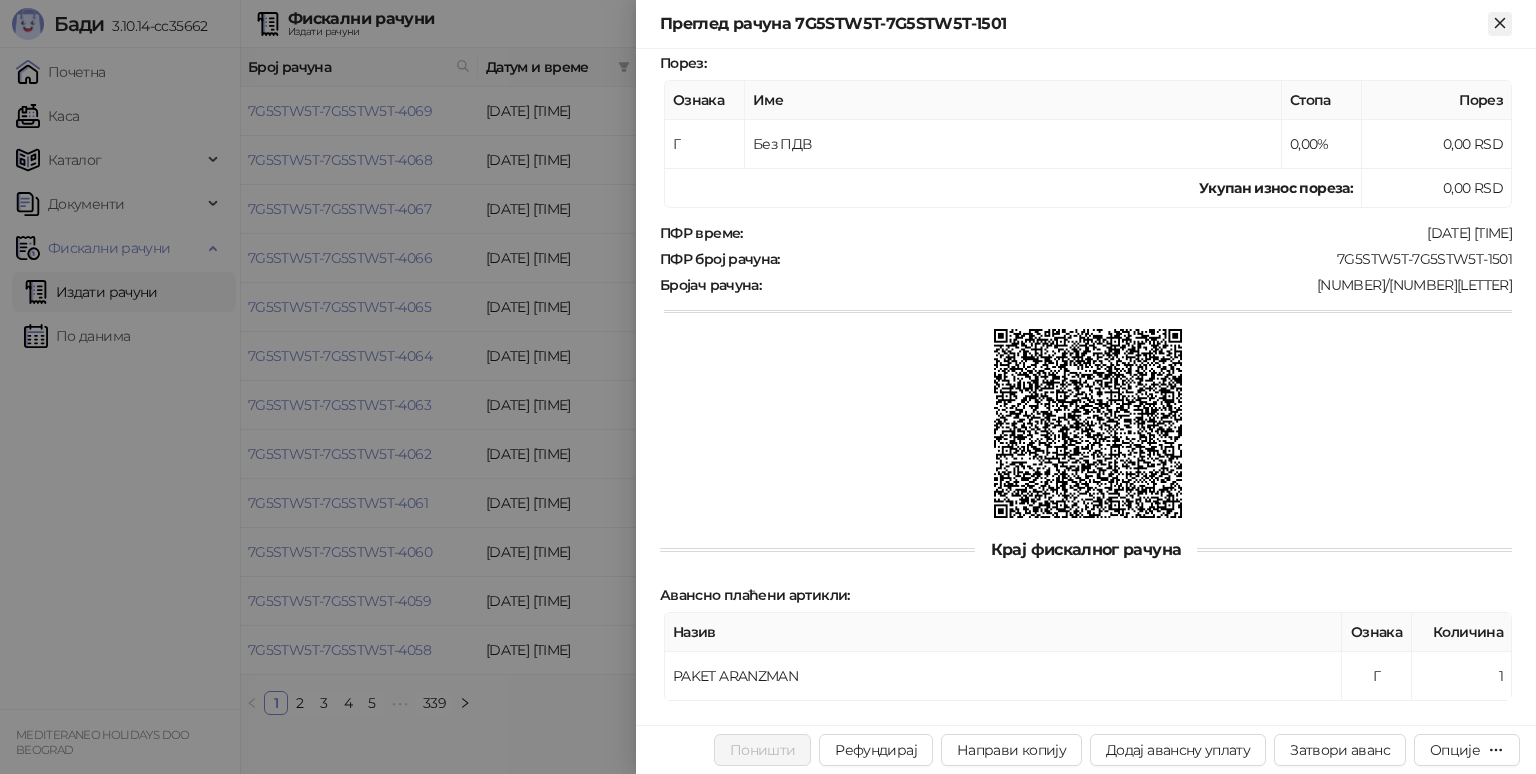 click 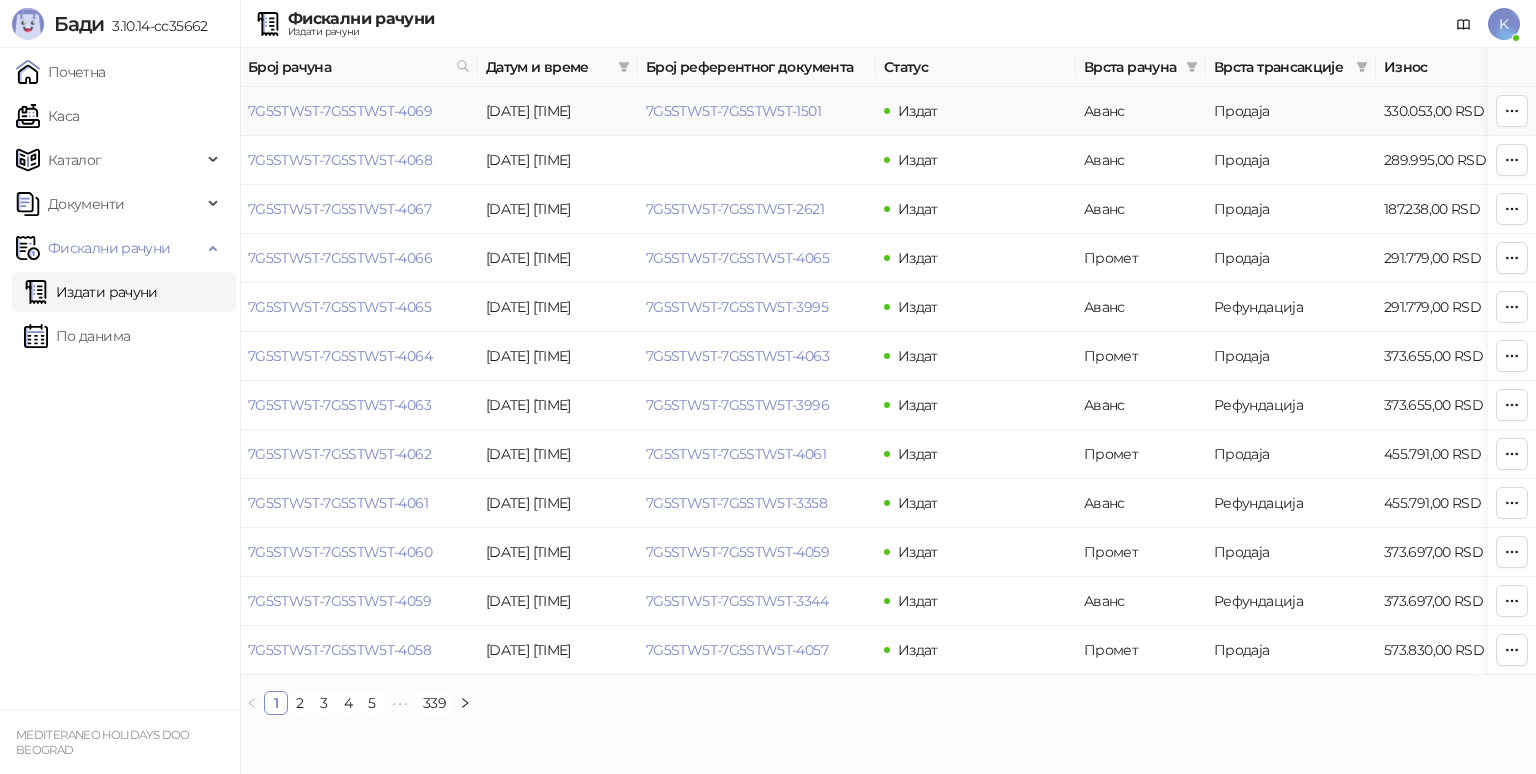 click on "Продаја" at bounding box center (1291, 111) 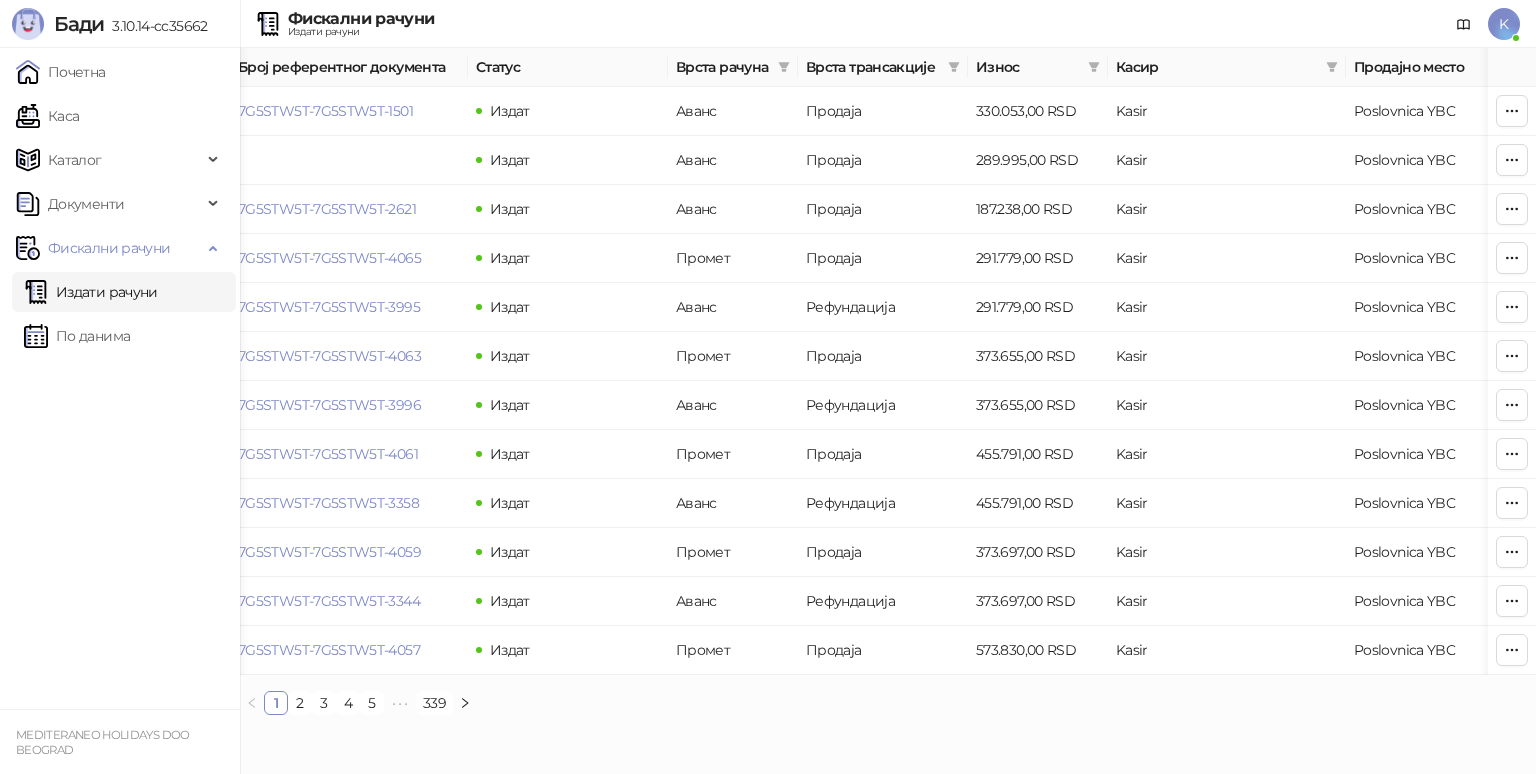 scroll, scrollTop: 0, scrollLeft: 504, axis: horizontal 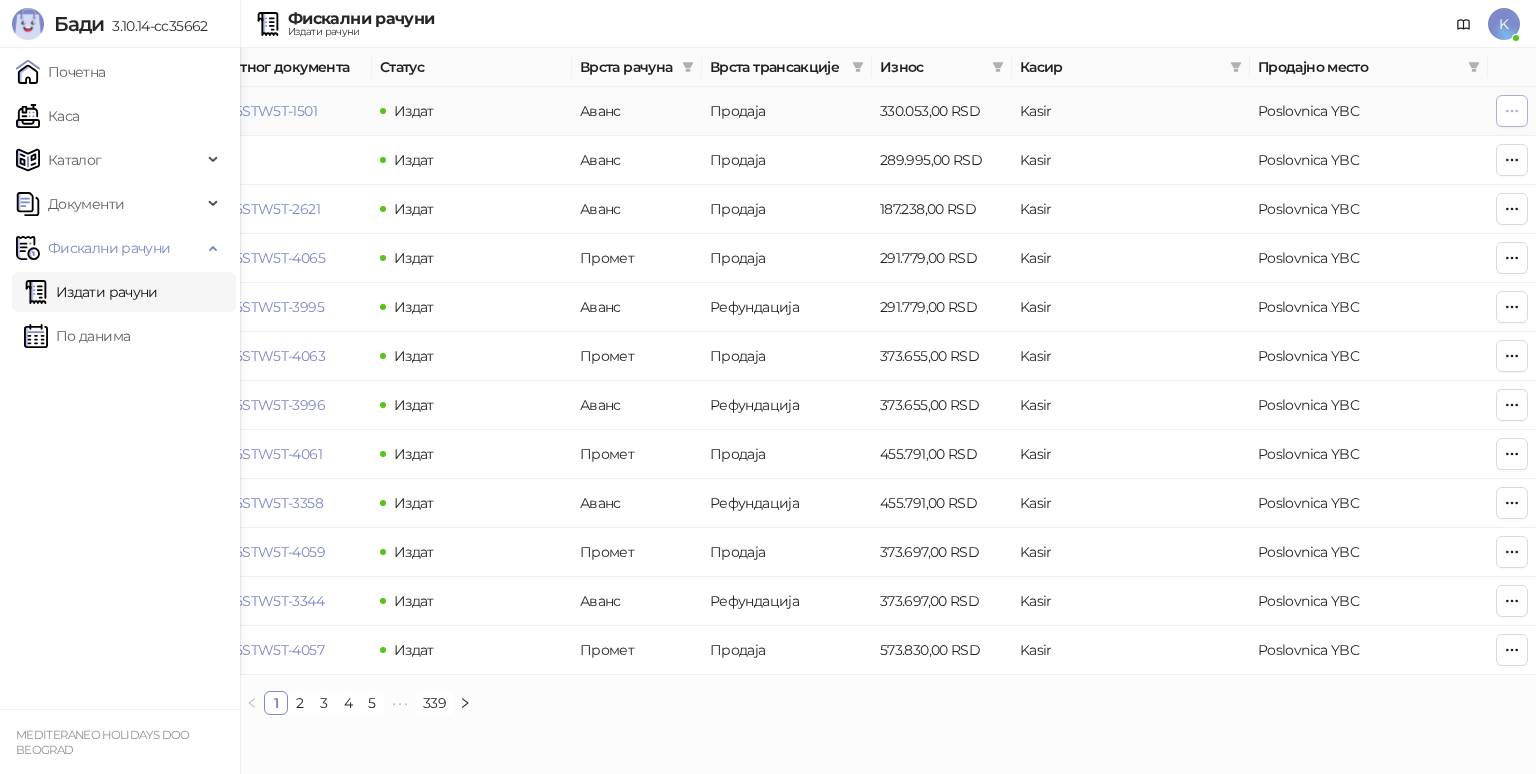 click at bounding box center (1512, 111) 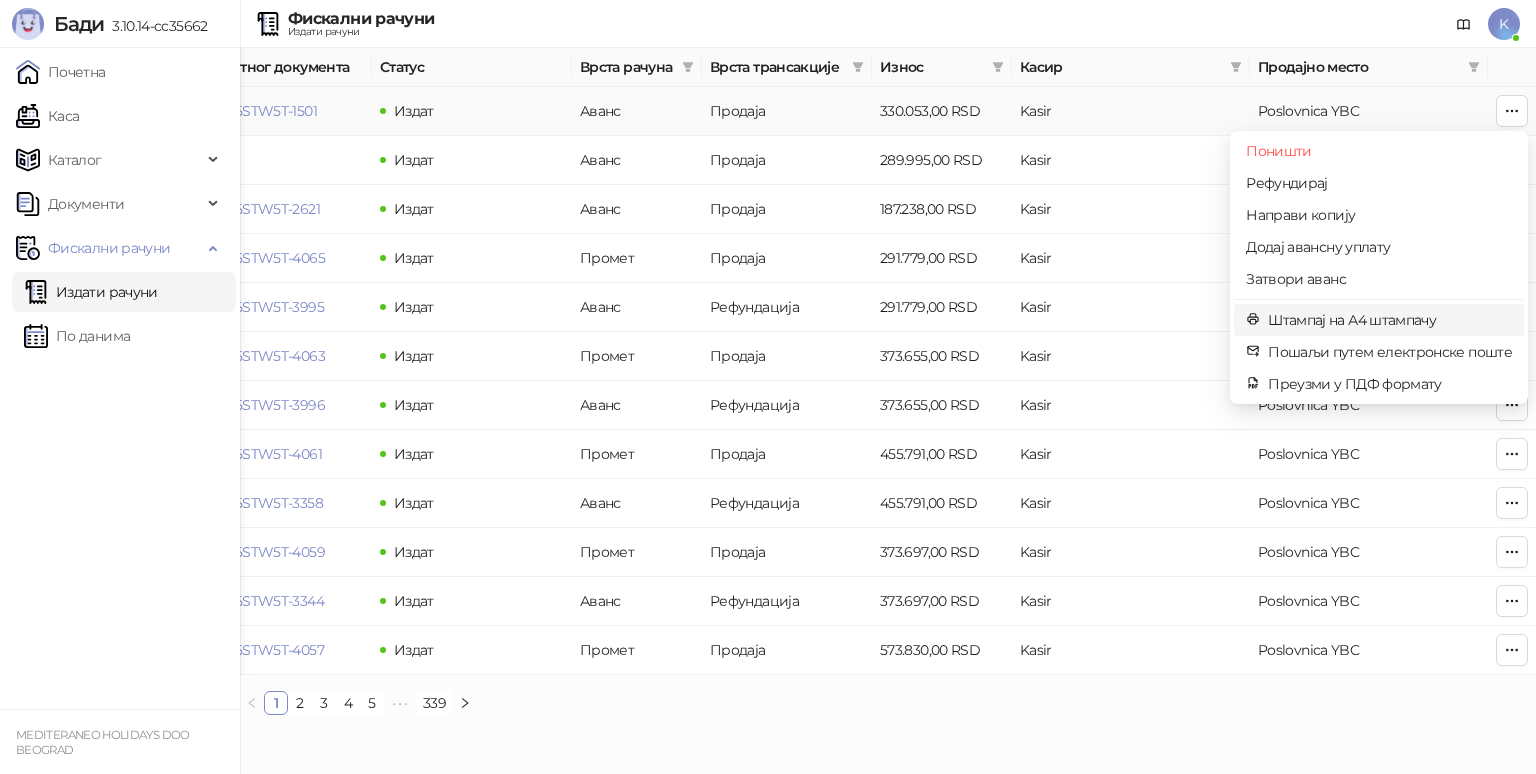 click on "Штампај на А4 штампачу" at bounding box center (1390, 320) 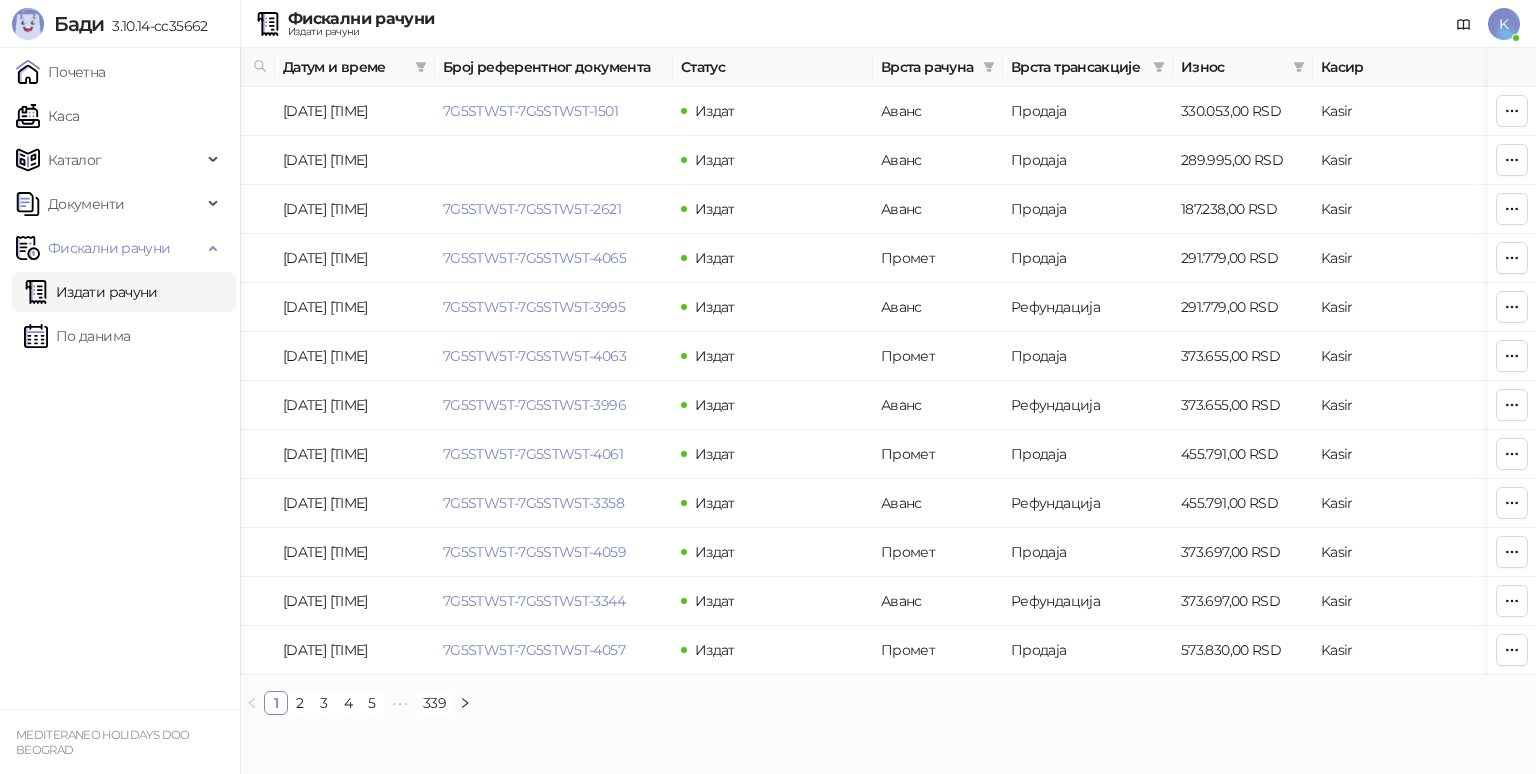 scroll, scrollTop: 0, scrollLeft: 0, axis: both 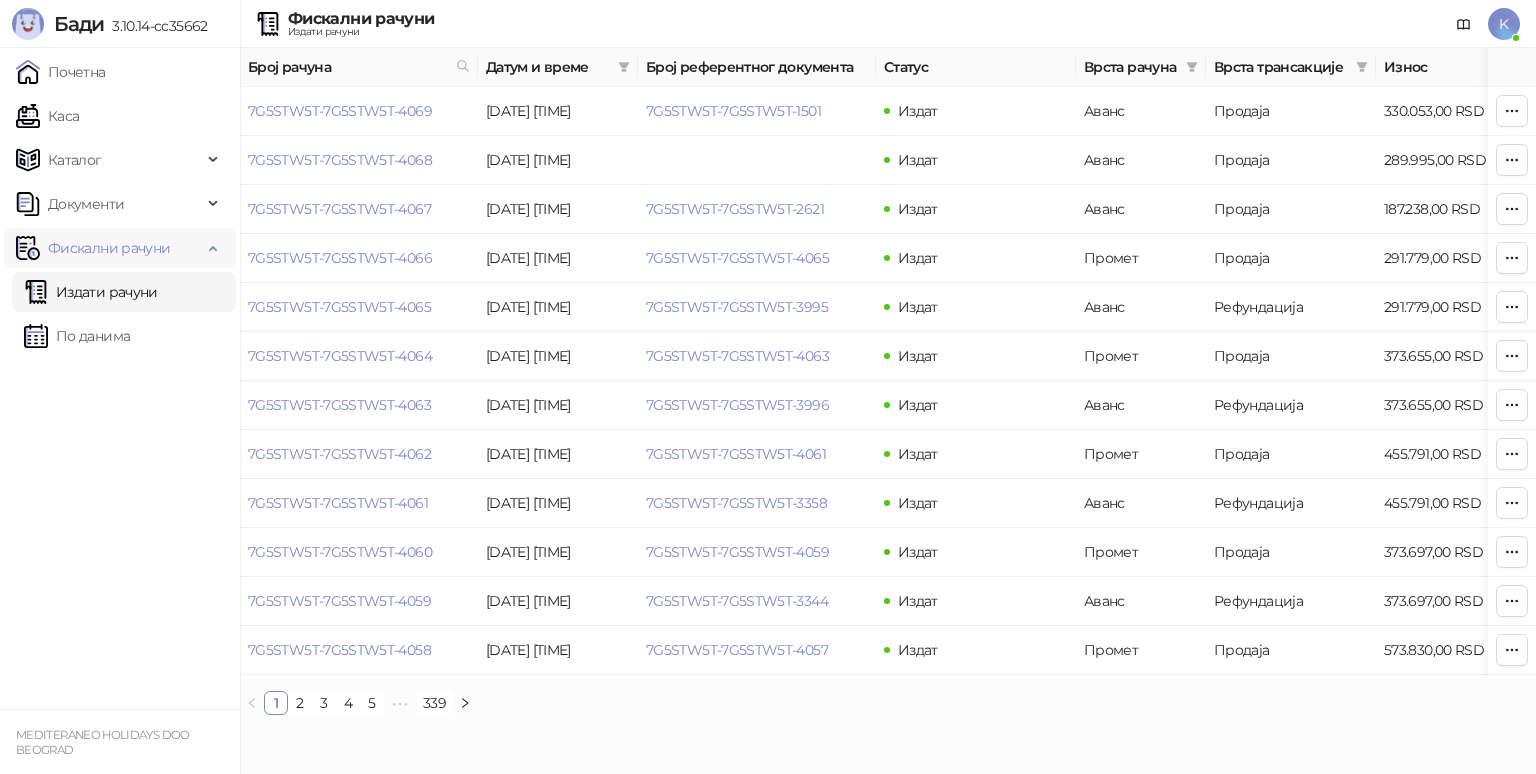 click on "Фискални рачуни" at bounding box center (109, 248) 